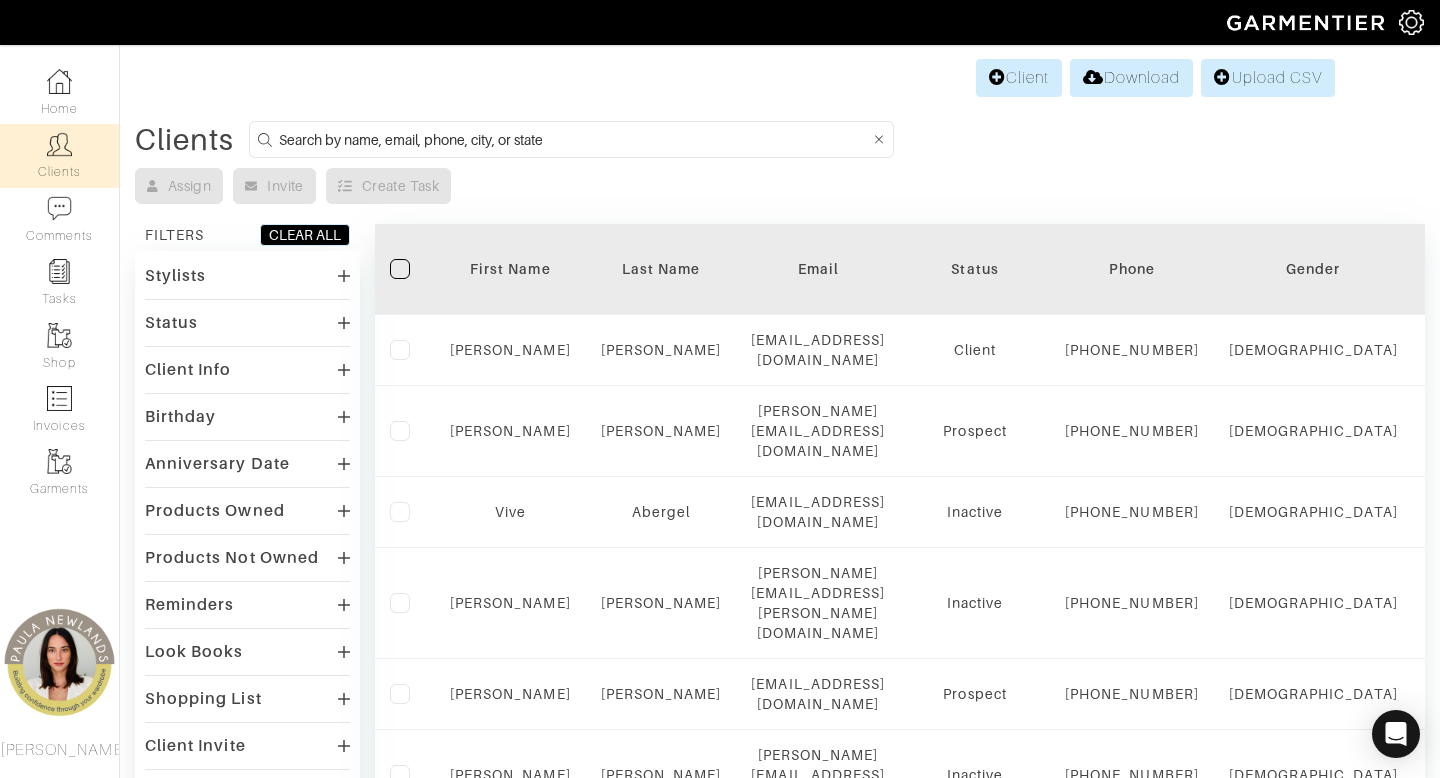 scroll, scrollTop: 0, scrollLeft: 0, axis: both 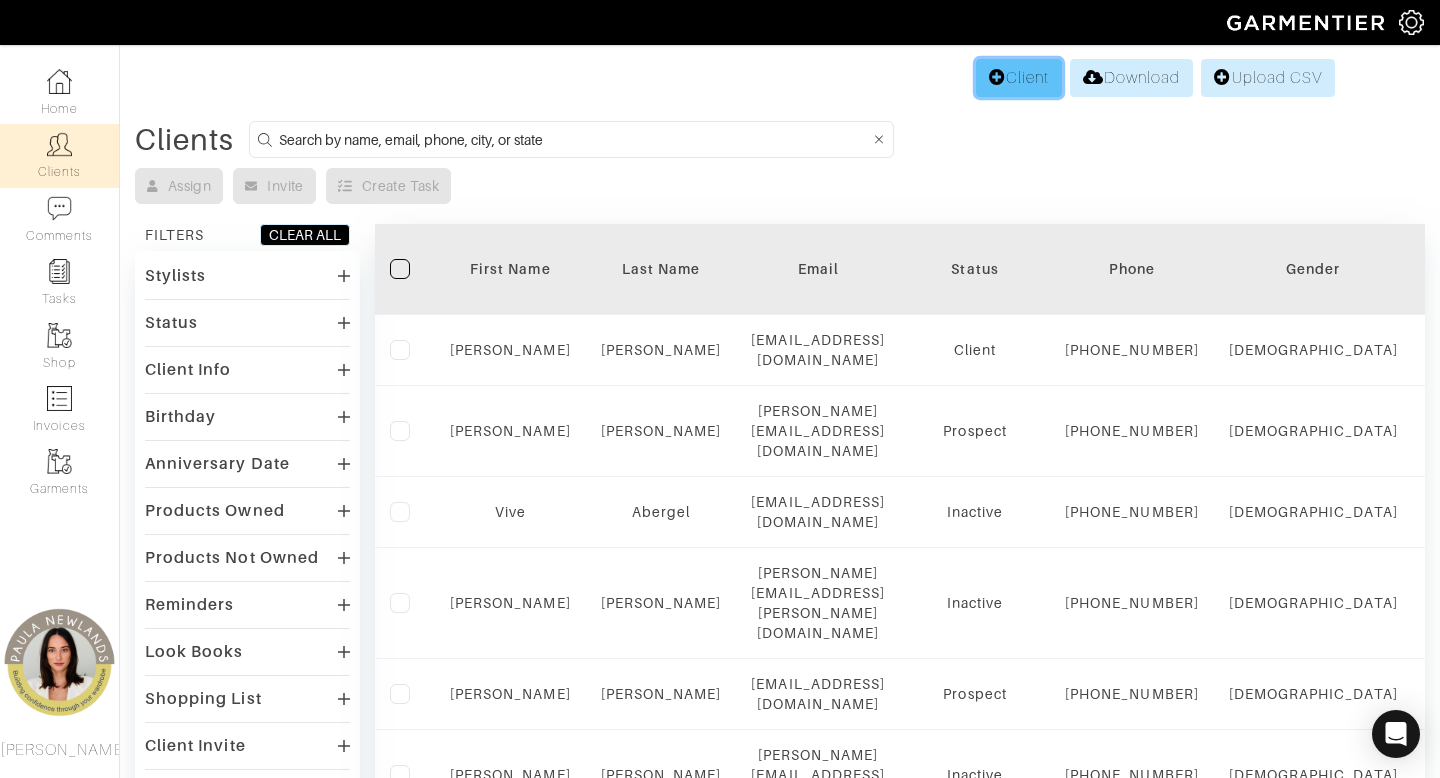 click on "Client" at bounding box center (1019, 78) 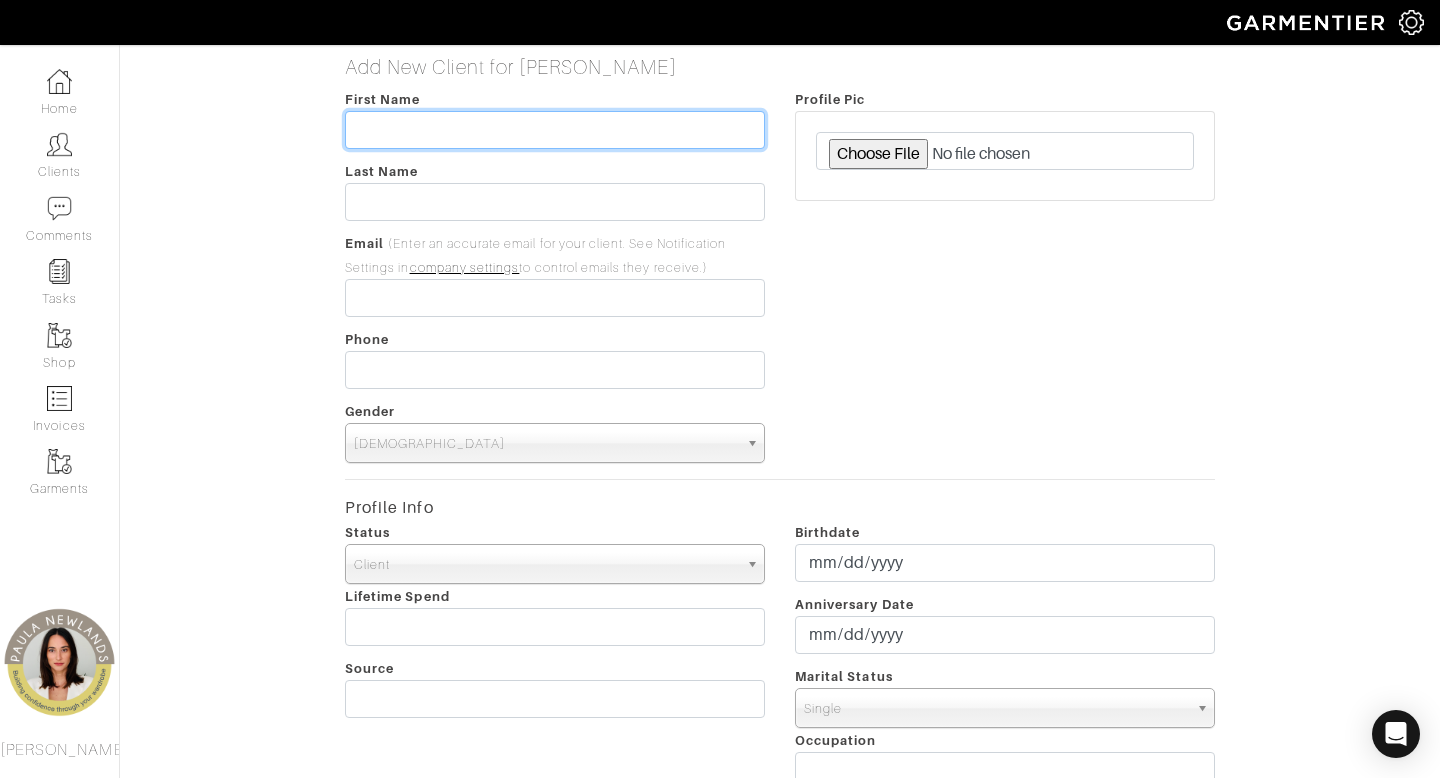 click at bounding box center (555, 130) 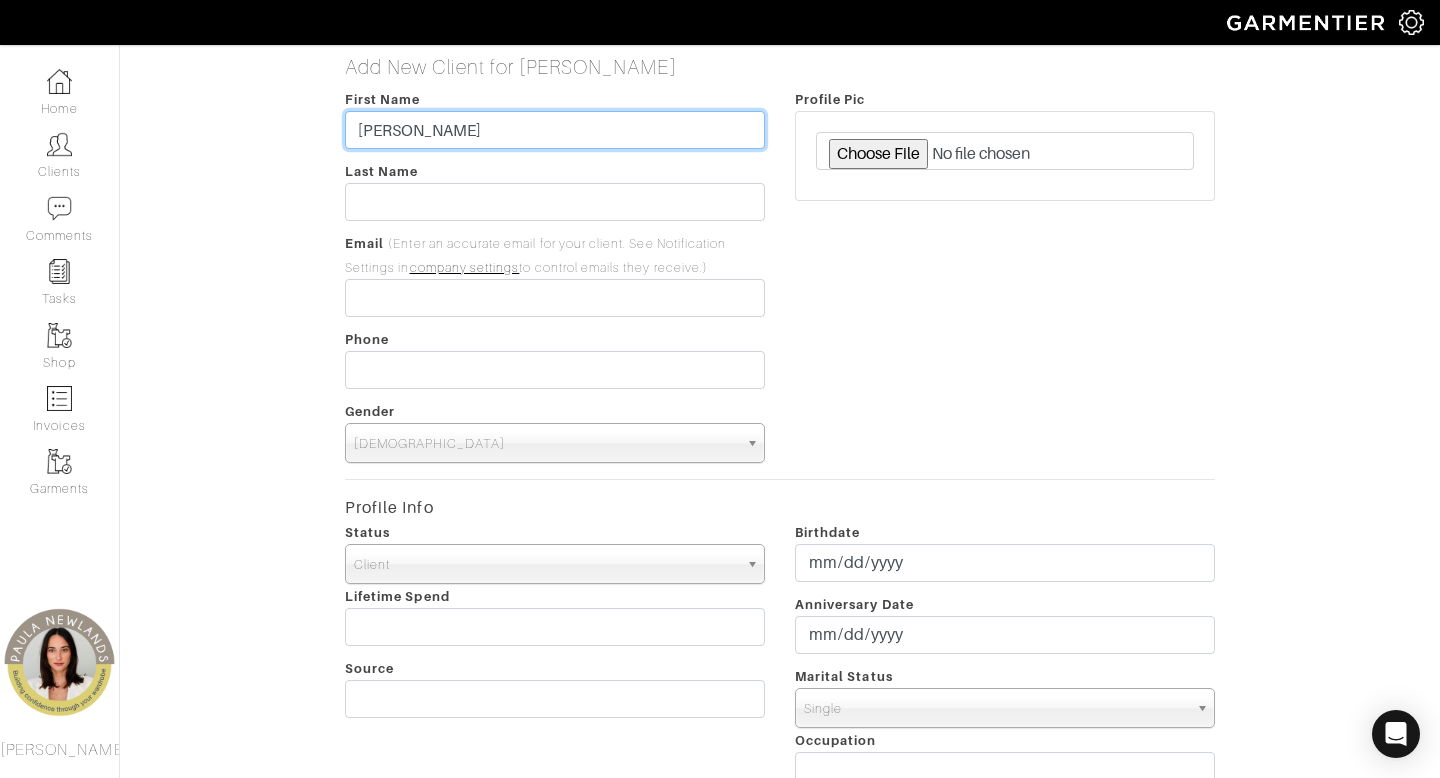 type on "[PERSON_NAME]" 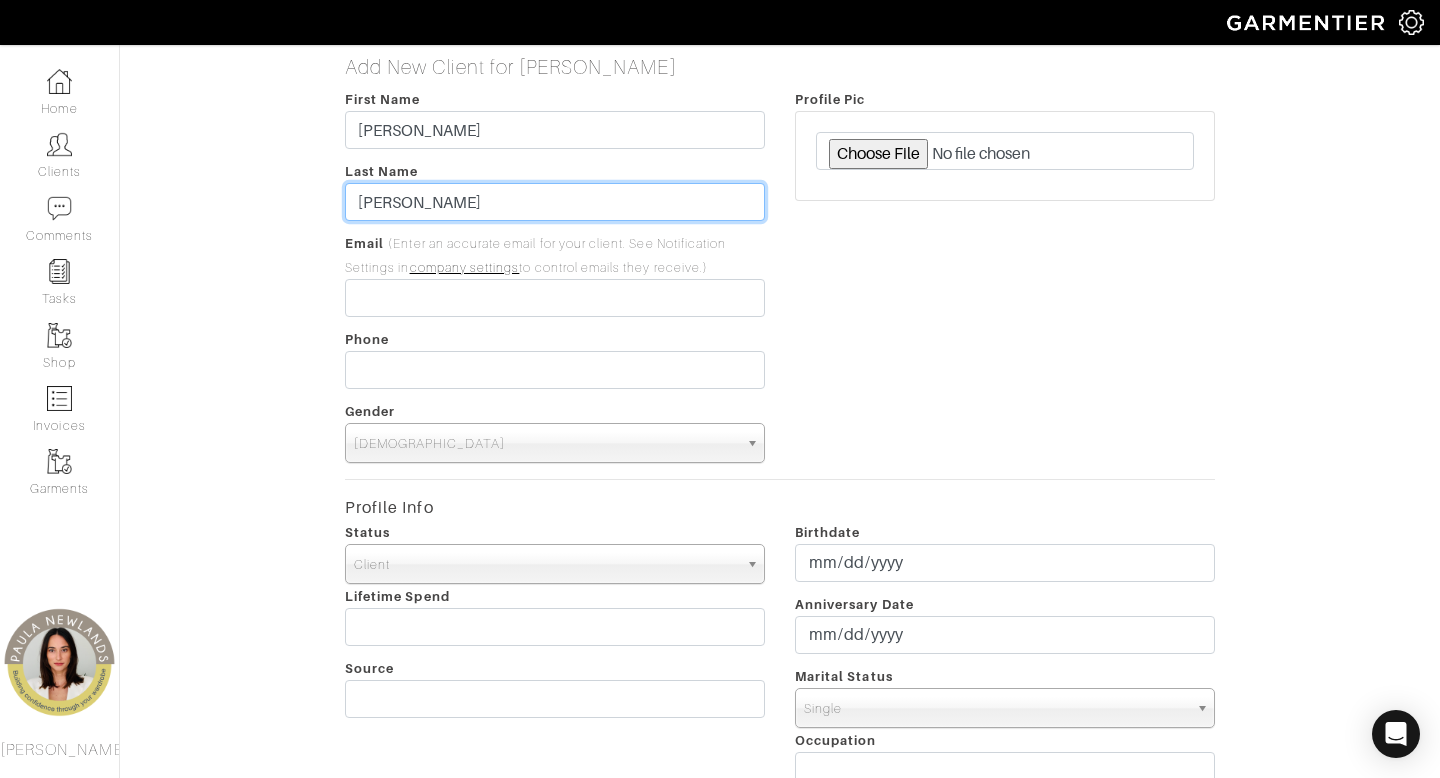 type on "[PERSON_NAME]" 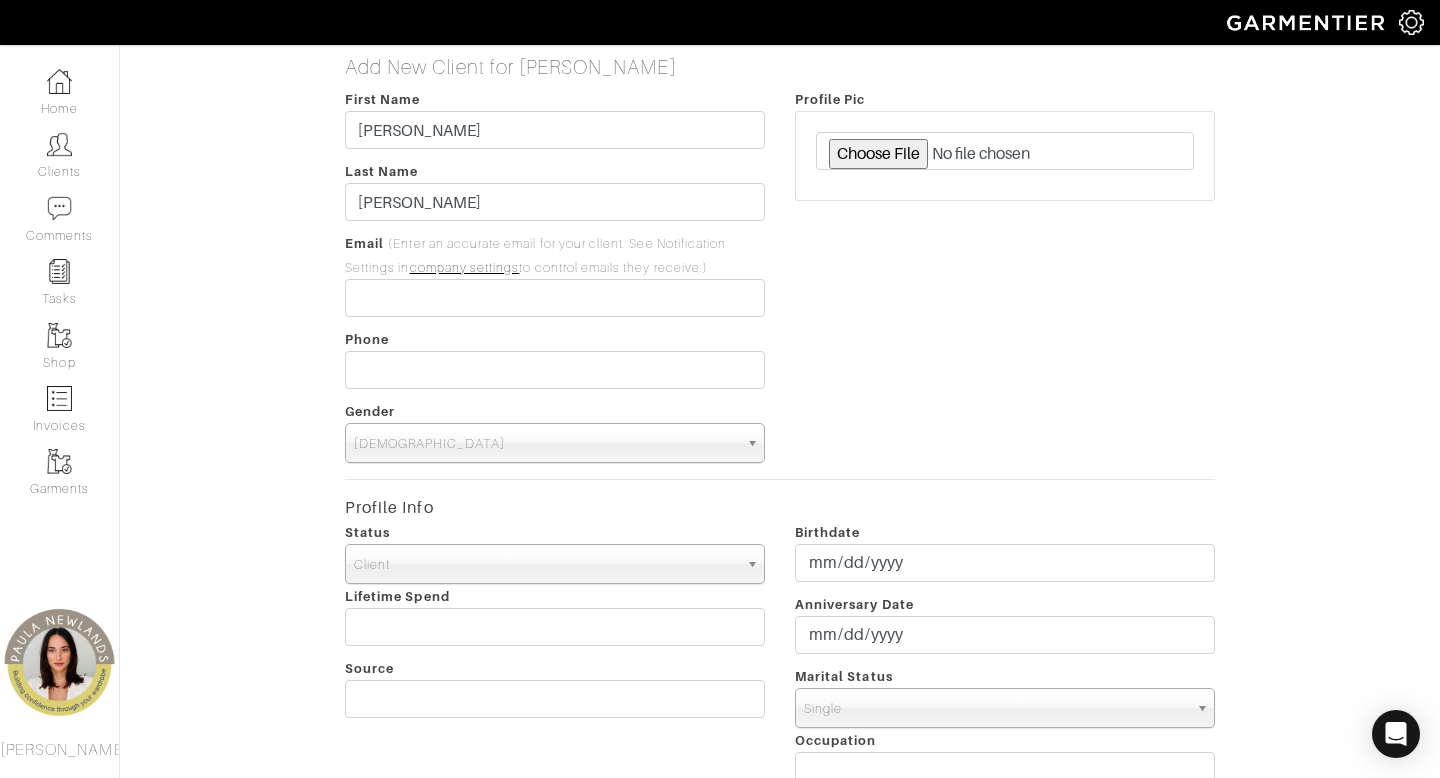 click on "Add New Client for [PERSON_NAME]
First Name
[PERSON_NAME]
Last Name
[PERSON_NAME]
Email
(Enter an accurate email for your client. See Notification Settings in
company settings
to control emails they receive.)
Phone
Gender
[DEMOGRAPHIC_DATA]
[DEMOGRAPHIC_DATA]
[DEMOGRAPHIC_DATA]
Not Provided
[DEMOGRAPHIC_DATA]
Profile Pic
Profile Info
Status
Client
Prospect
Inactive
Client
Lifetime Spend
Source
Birthdate
Anniversary Date
Marital Status
[DEMOGRAPHIC_DATA]
Partnered
Engaged
[DEMOGRAPHIC_DATA]
[DEMOGRAPHIC_DATA]
[DEMOGRAPHIC_DATA]
[DEMOGRAPHIC_DATA]
[DEMOGRAPHIC_DATA]
Occupation
Garmentier Client Settings" at bounding box center (780, 708) 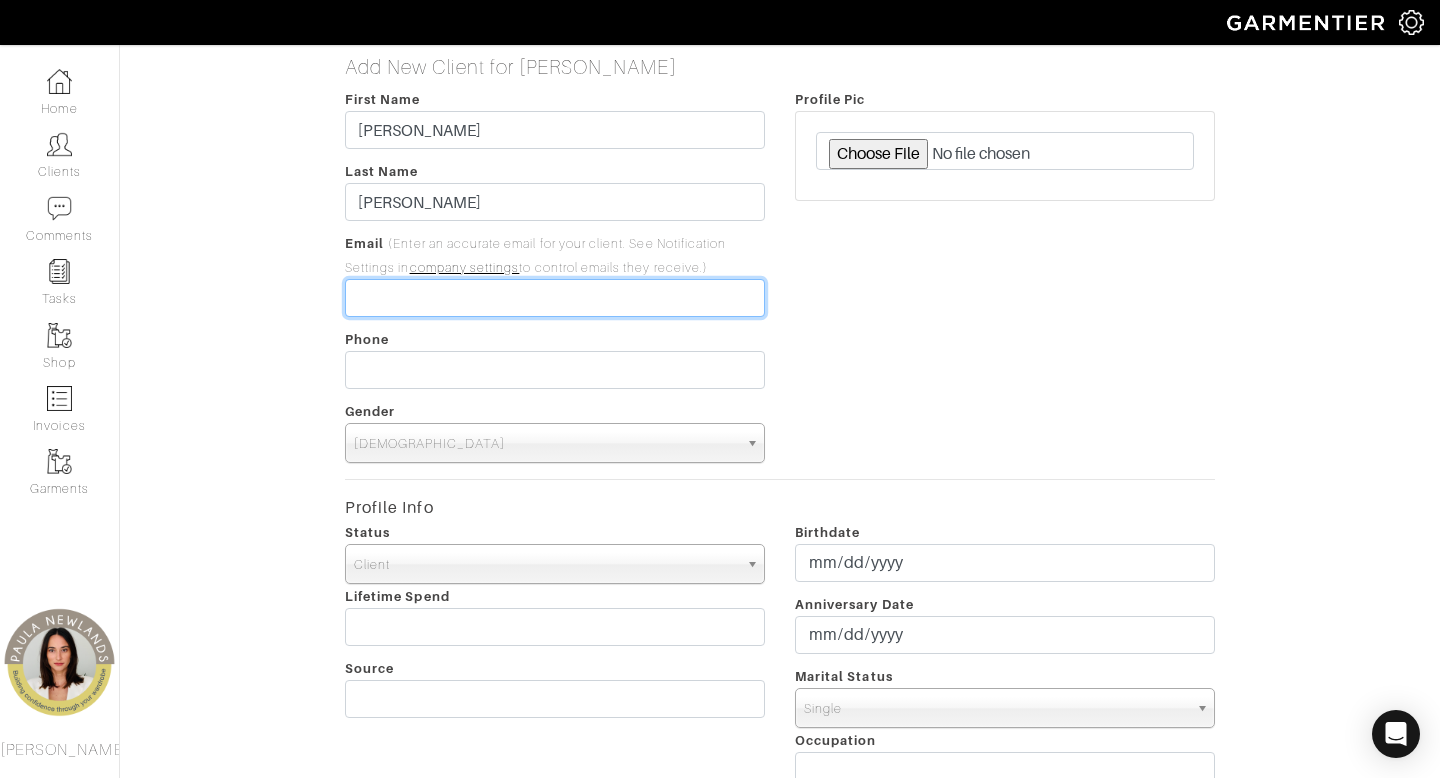 click at bounding box center (555, 298) 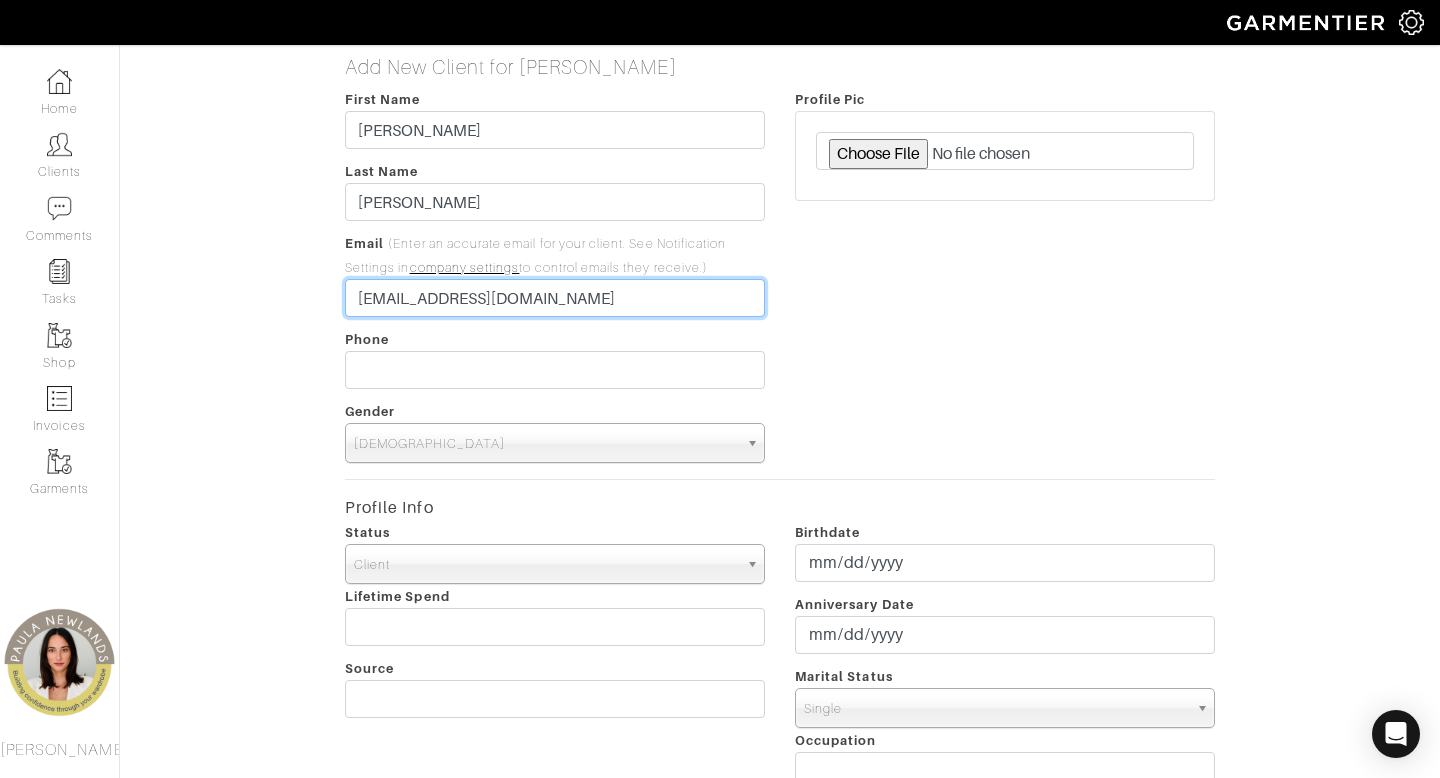 type on "[EMAIL_ADDRESS][DOMAIN_NAME]" 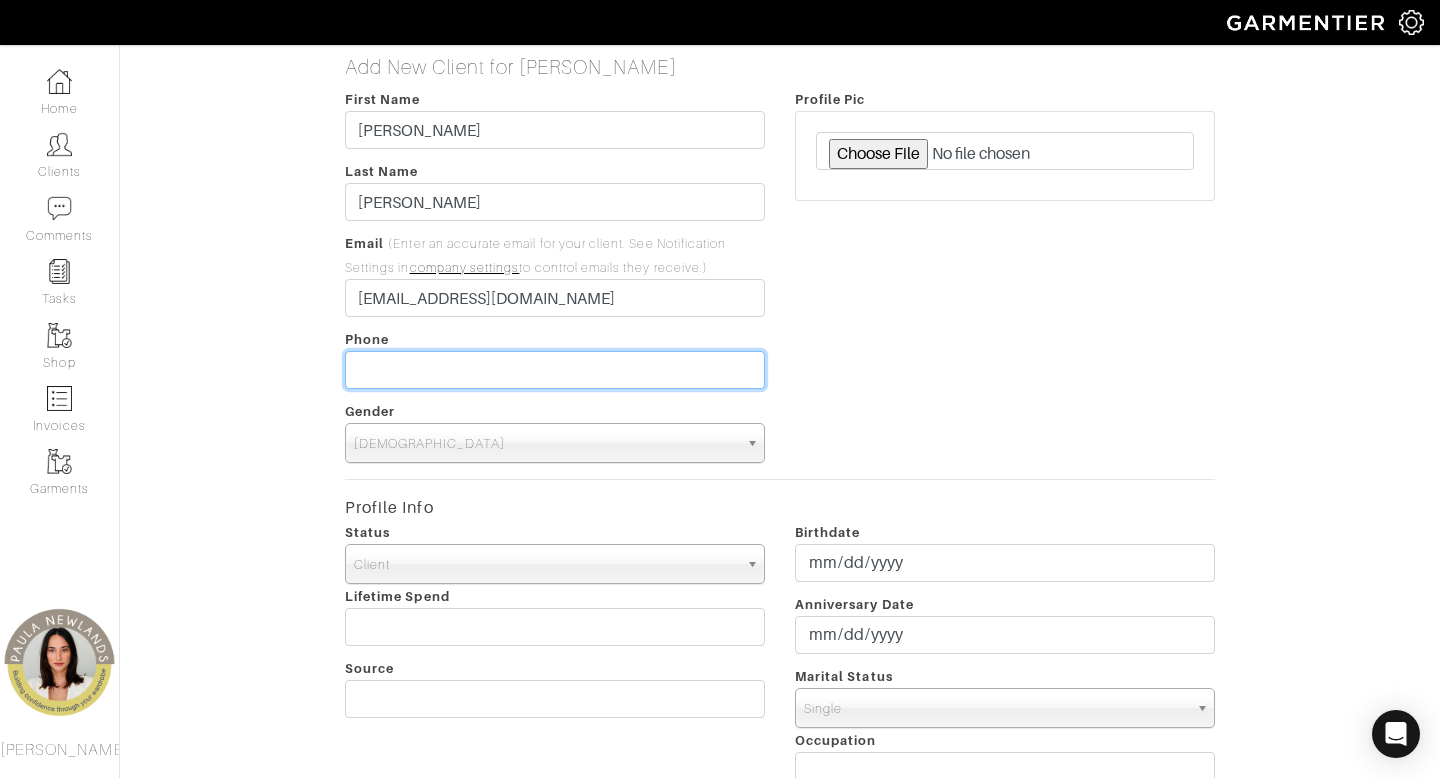 type on "___-___-____" 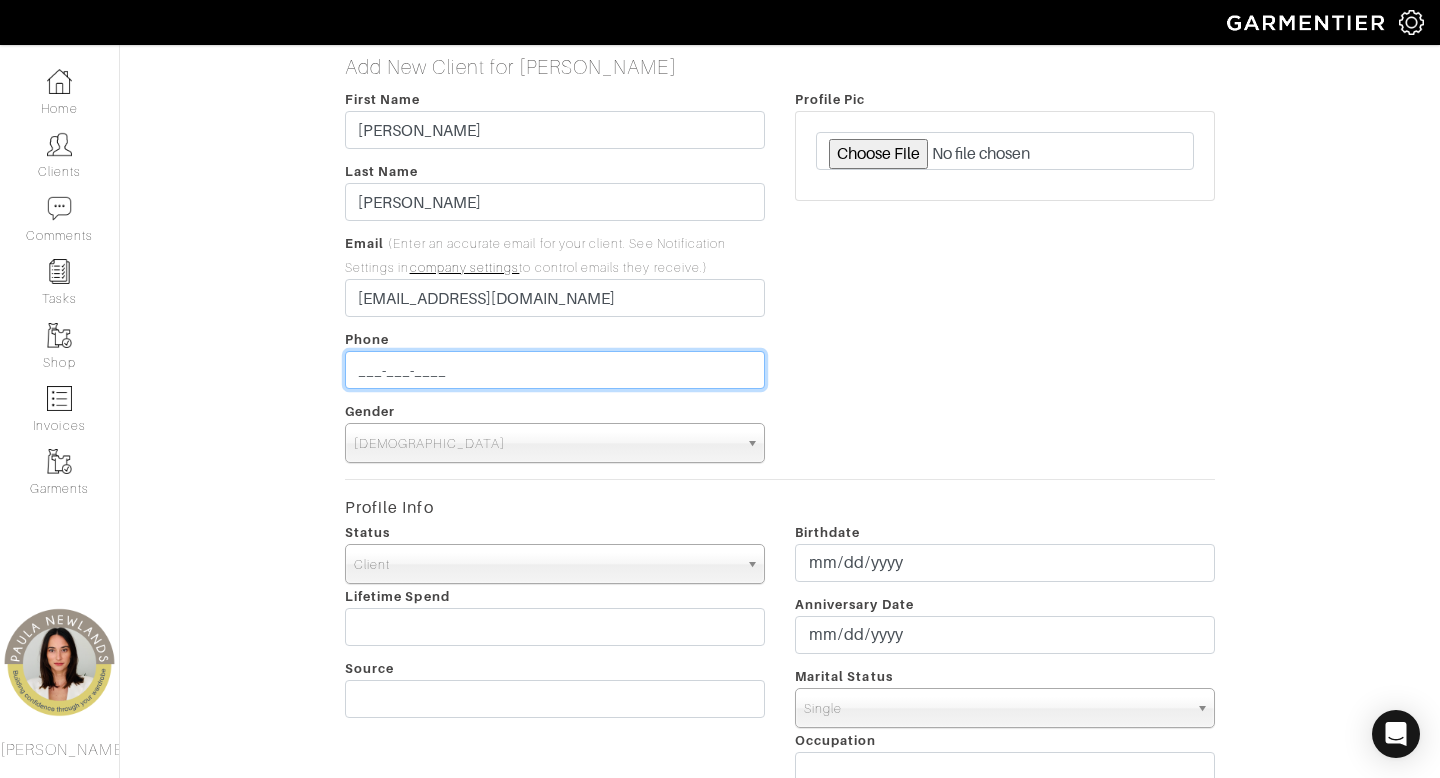 click on "___-___-____" at bounding box center [555, 370] 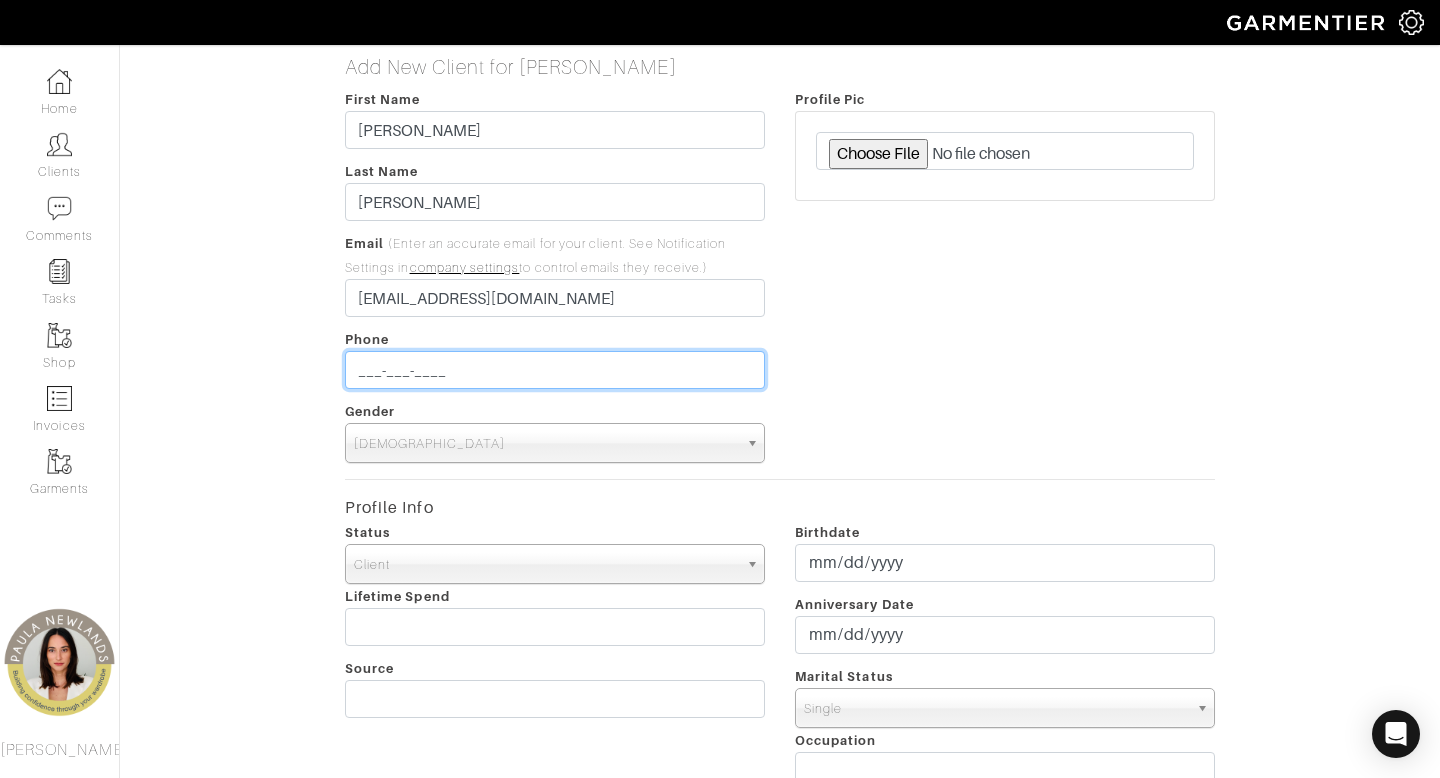 paste on "4696671582" 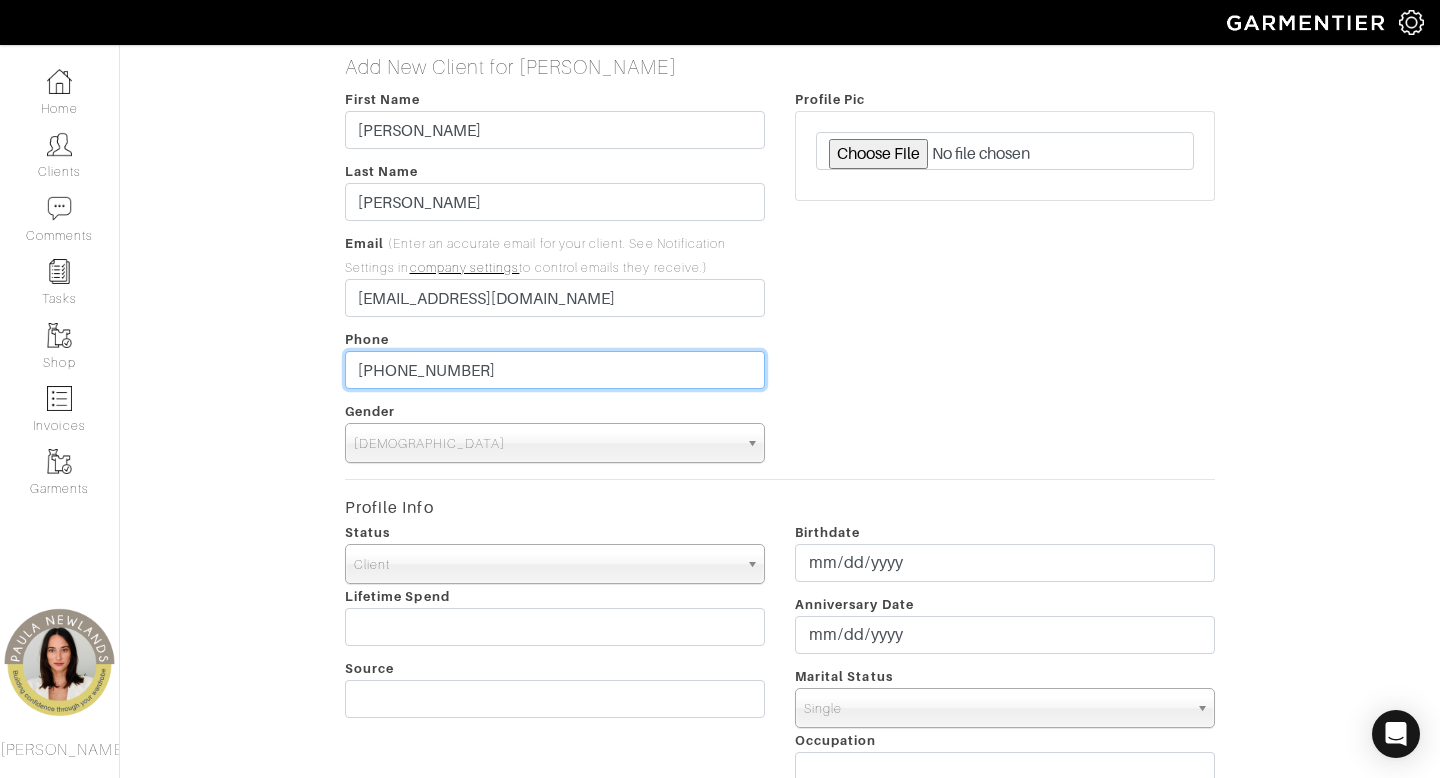 type on "[PHONE_NUMBER]" 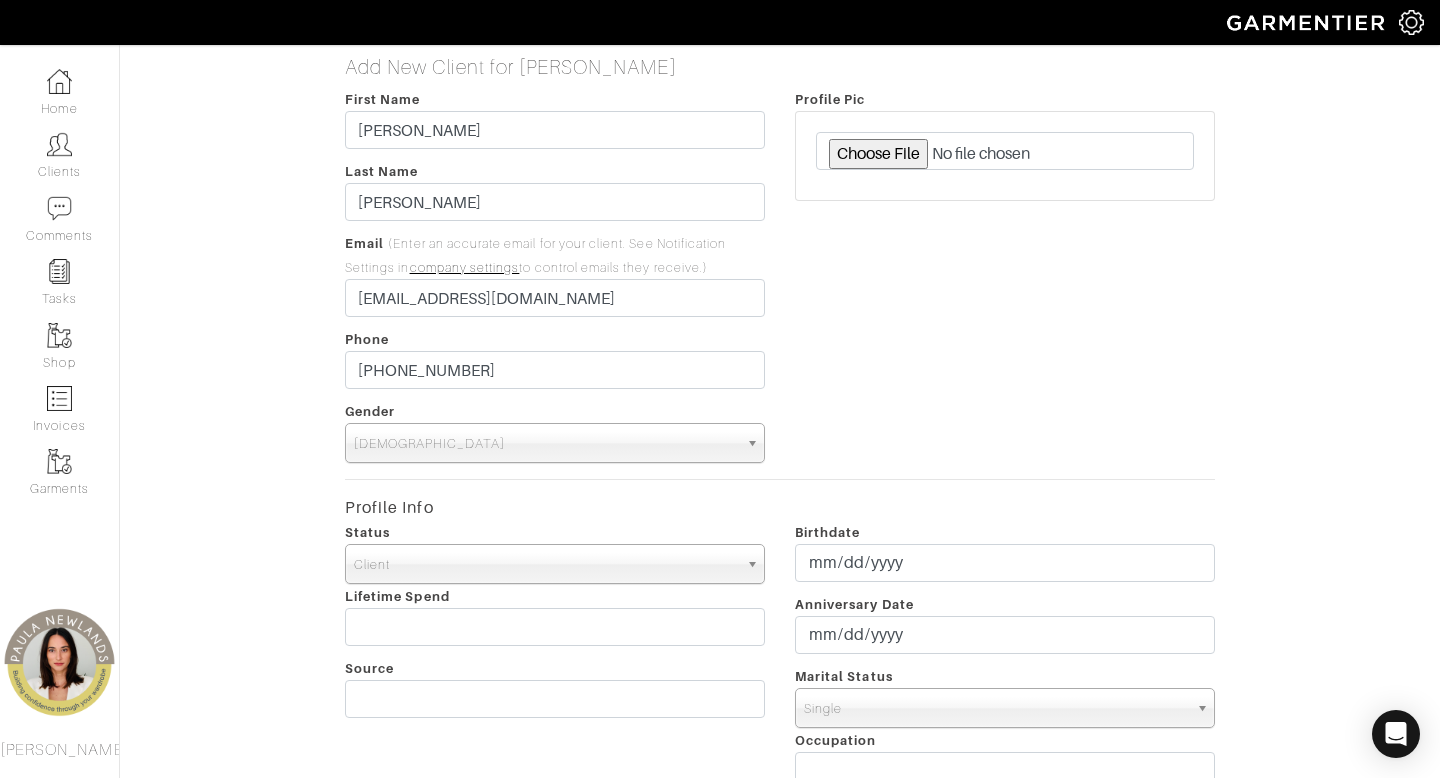 click on "[DEMOGRAPHIC_DATA]" at bounding box center (546, 444) 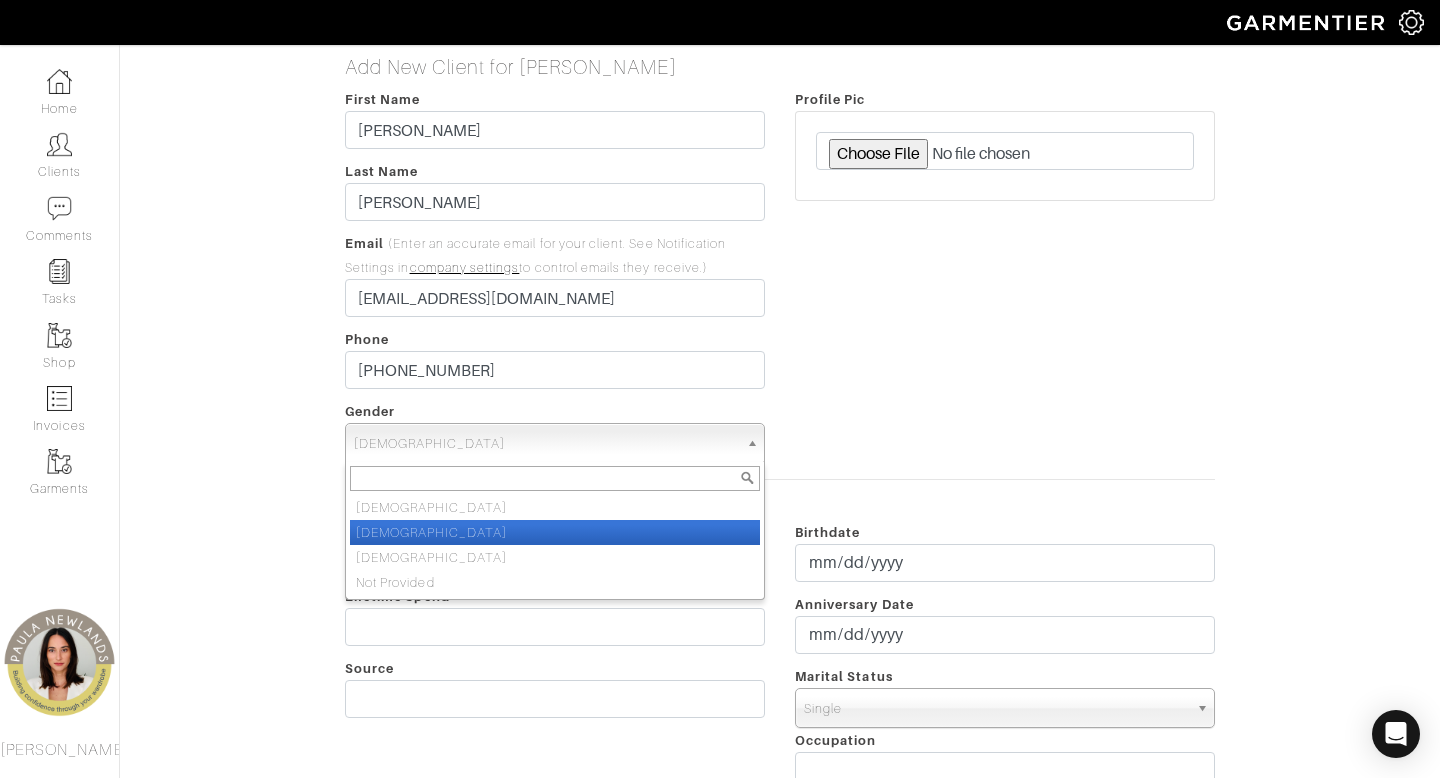 click on "[DEMOGRAPHIC_DATA]" at bounding box center (555, 532) 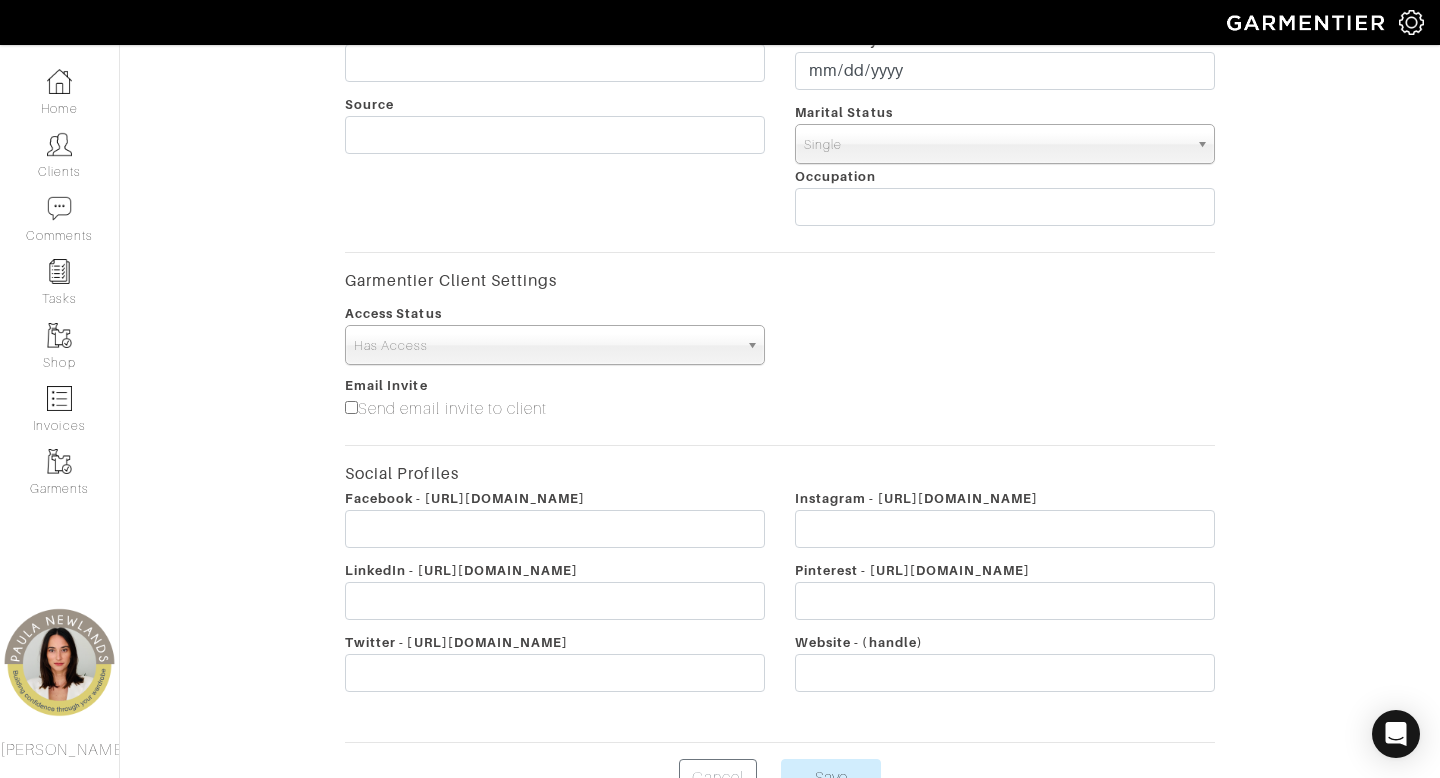 scroll, scrollTop: 679, scrollLeft: 0, axis: vertical 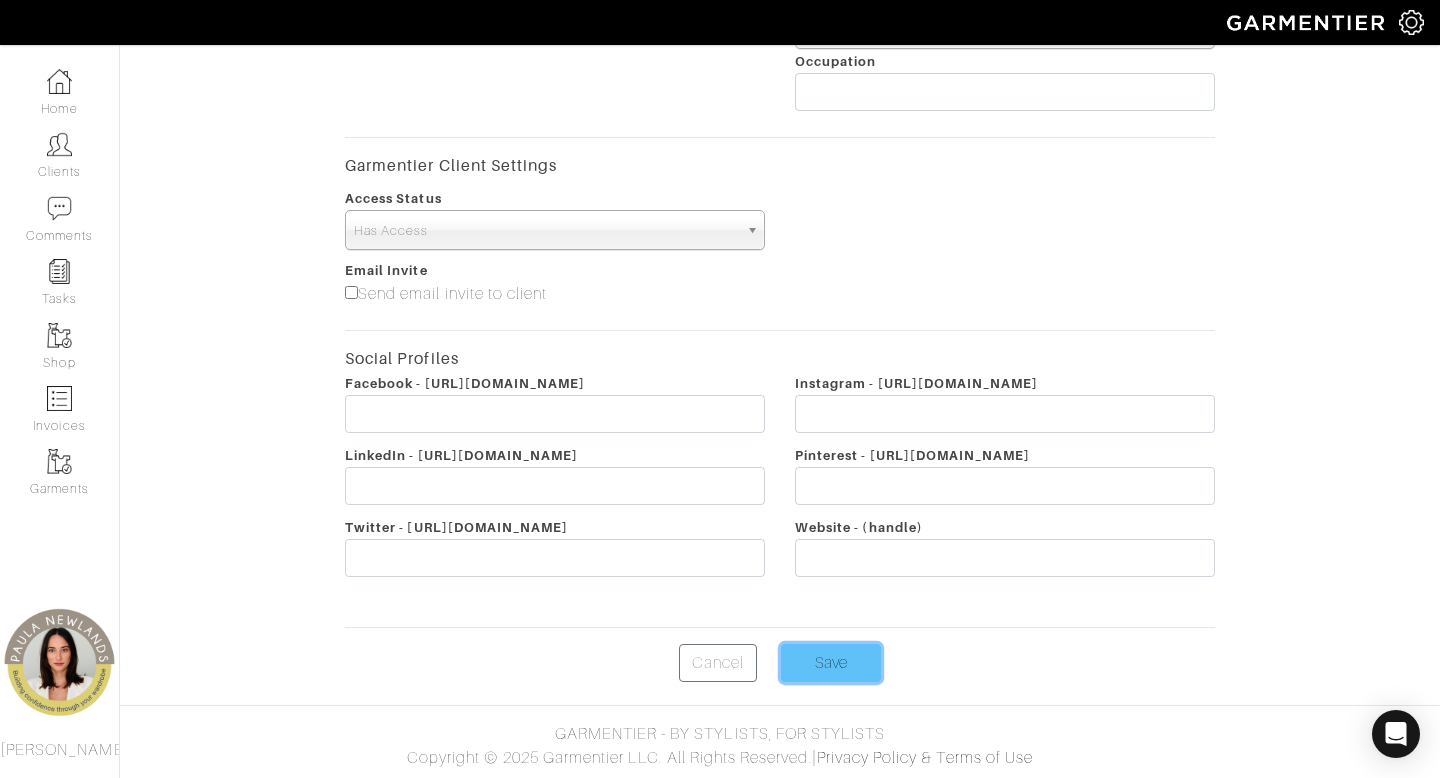 click on "Save" at bounding box center (831, 663) 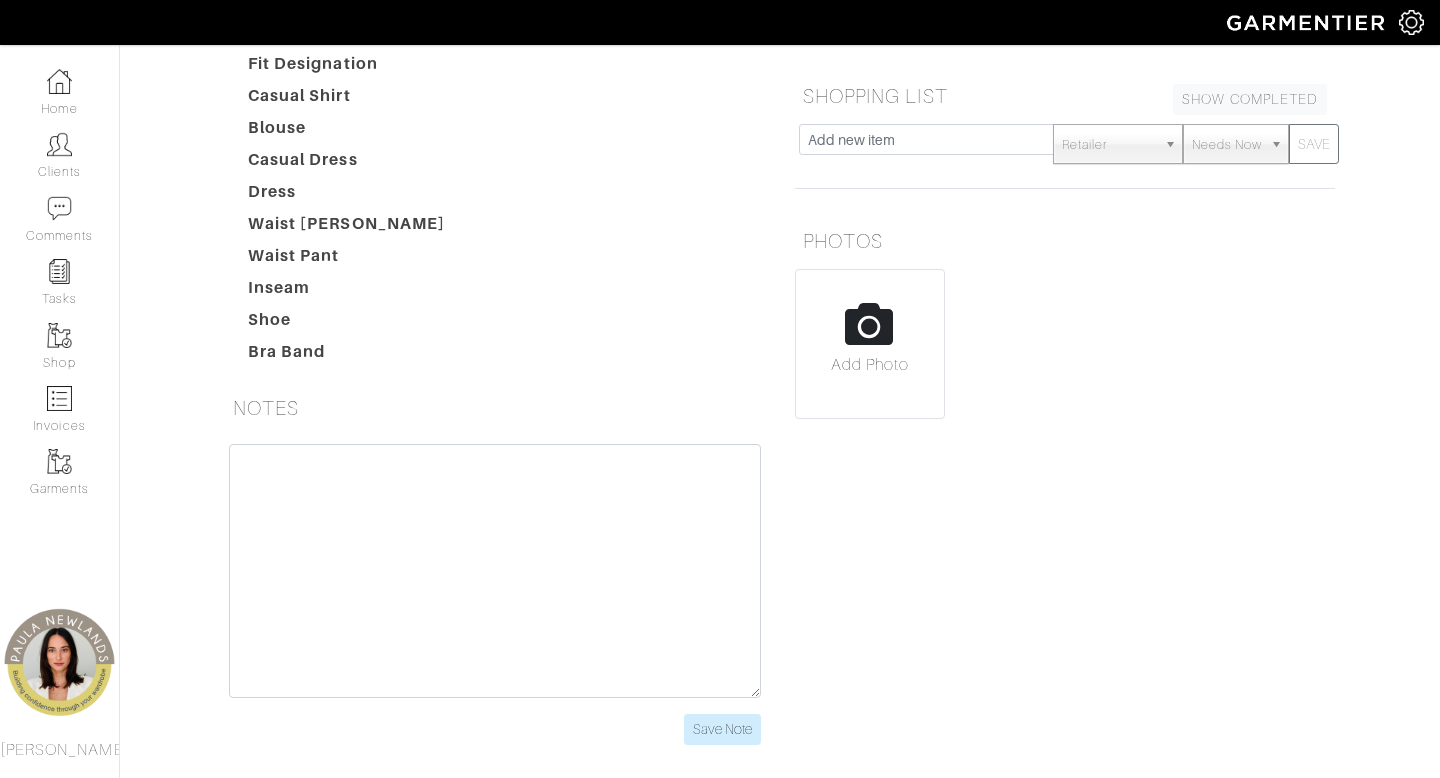 scroll, scrollTop: 392, scrollLeft: 0, axis: vertical 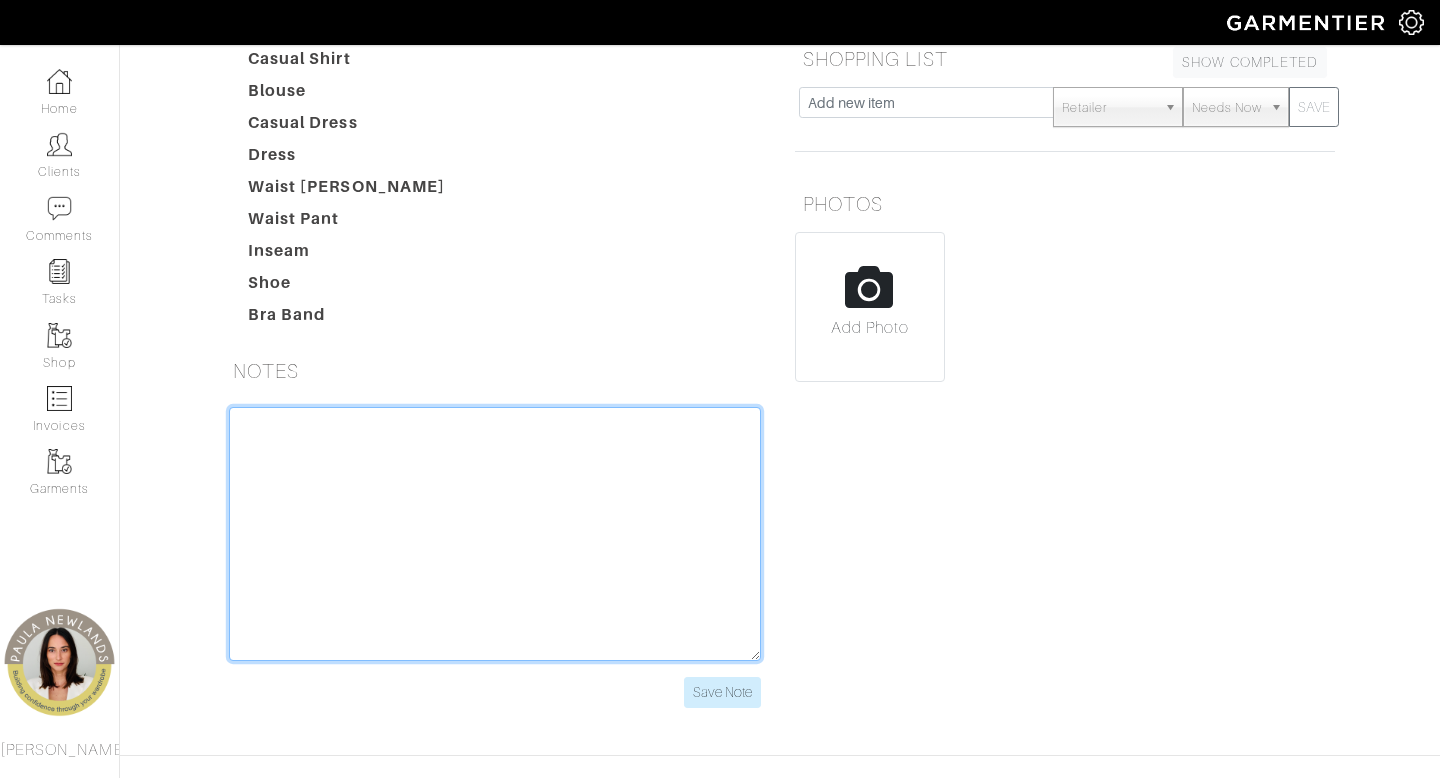 click at bounding box center [495, 534] 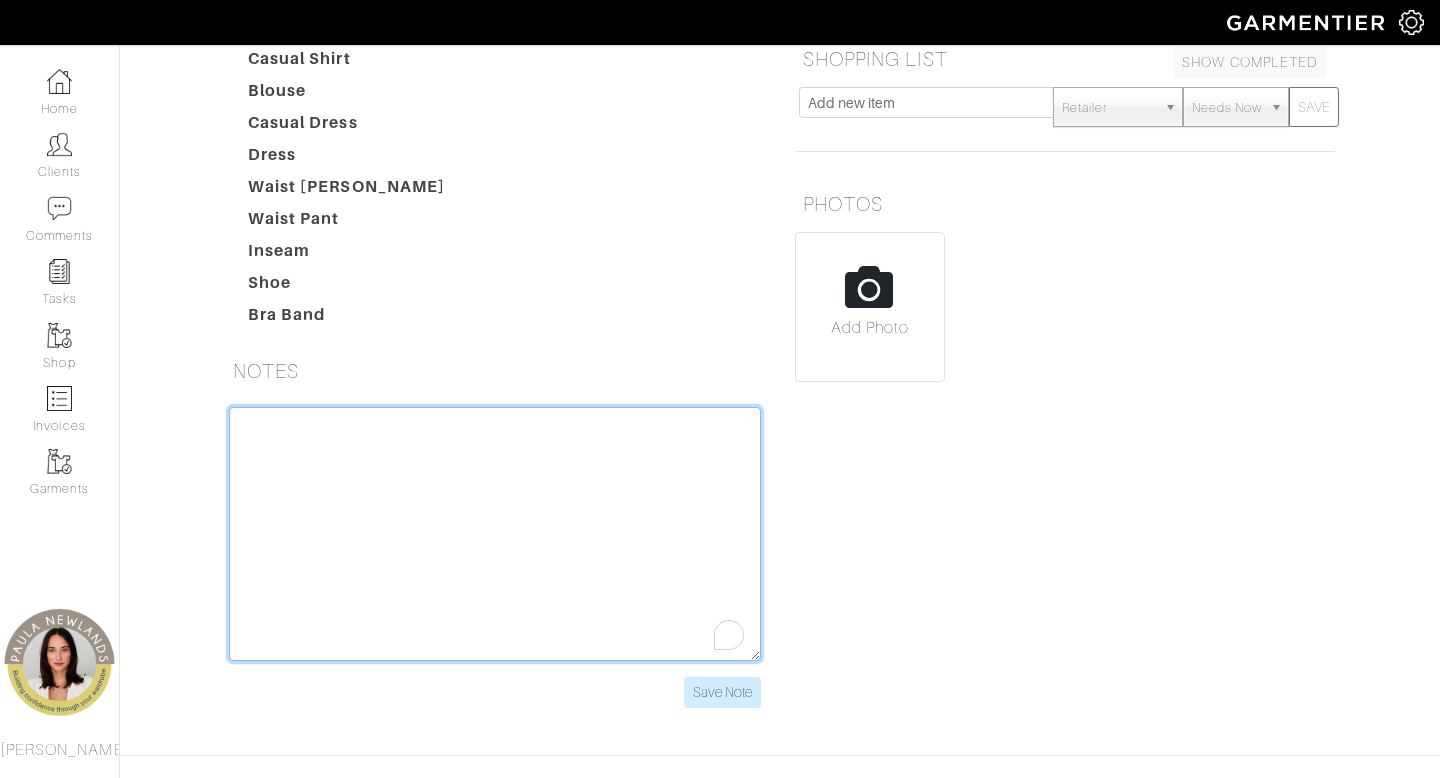 paste on "lacy's mom, donna referal
has twin daughters - 27
one daughter in kansas
own a professional organizing company
high end
57 - divorced
has a boyfriend
goes out to eat 2x a week (saturdays)
likes to dress up!! - short dresses
got colors done!
"dallas blonde"
needs staples
small closet
likes to switch
kelly green!
blues
mauve!!
farm rio - short, pattern,
l'ageance
tukkernuck
alice and olivia leather dress
cinq a sept
has a wedding - black tie end of the month
$3175 - signature service" 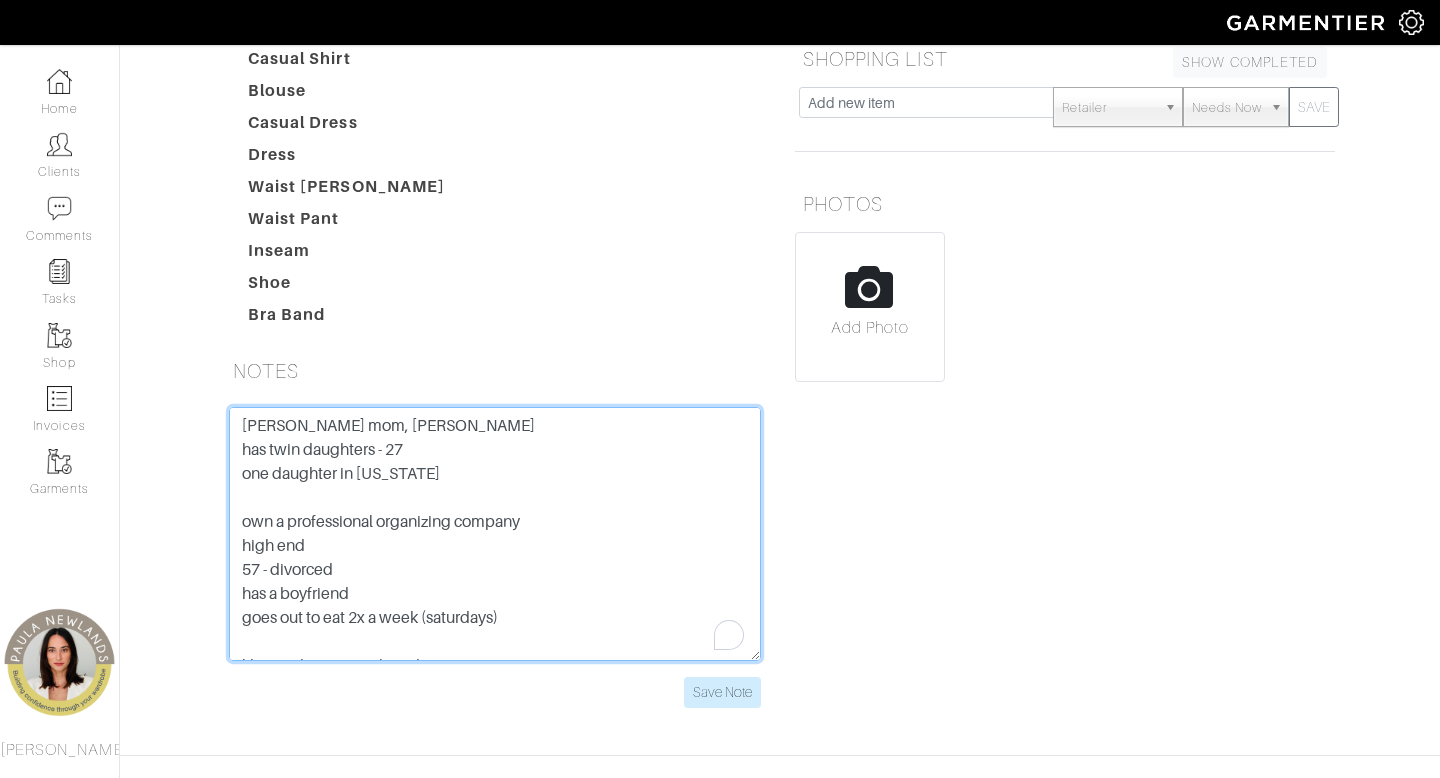 scroll, scrollTop: 495, scrollLeft: 0, axis: vertical 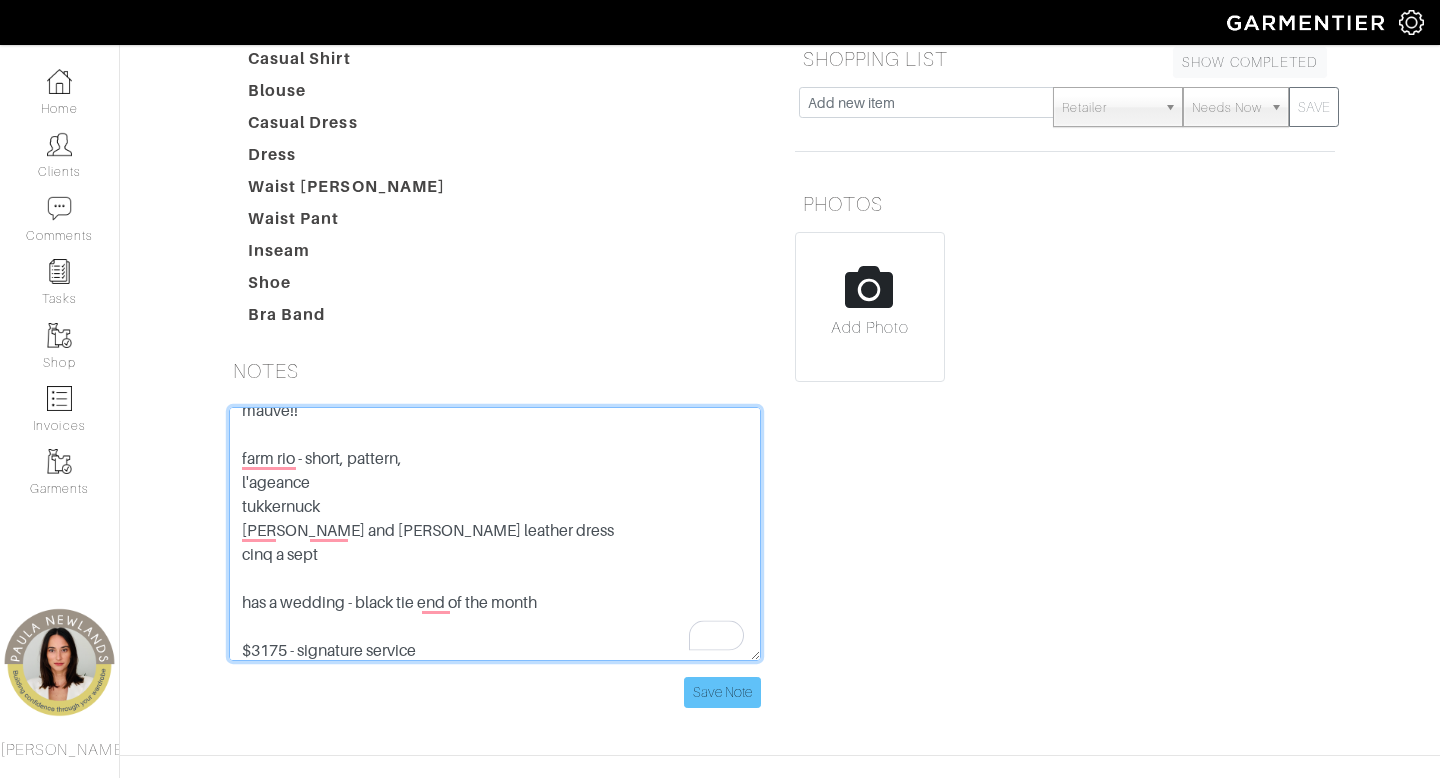 type on "lacy's mom, donna referal
has twin daughters - 27
one daughter in kansas
own a professional organizing company
high end
57 - divorced
has a boyfriend
goes out to eat 2x a week (saturdays)
likes to dress up!! - short dresses
got colors done!
"dallas blonde"
needs staples
small closet
likes to switch
kelly green!
blues
mauve!!
farm rio - short, pattern,
l'ageance
tukkernuck
alice and olivia leather dress
cinq a sept
has a wedding - black tie end of the month
$3175 - signature service" 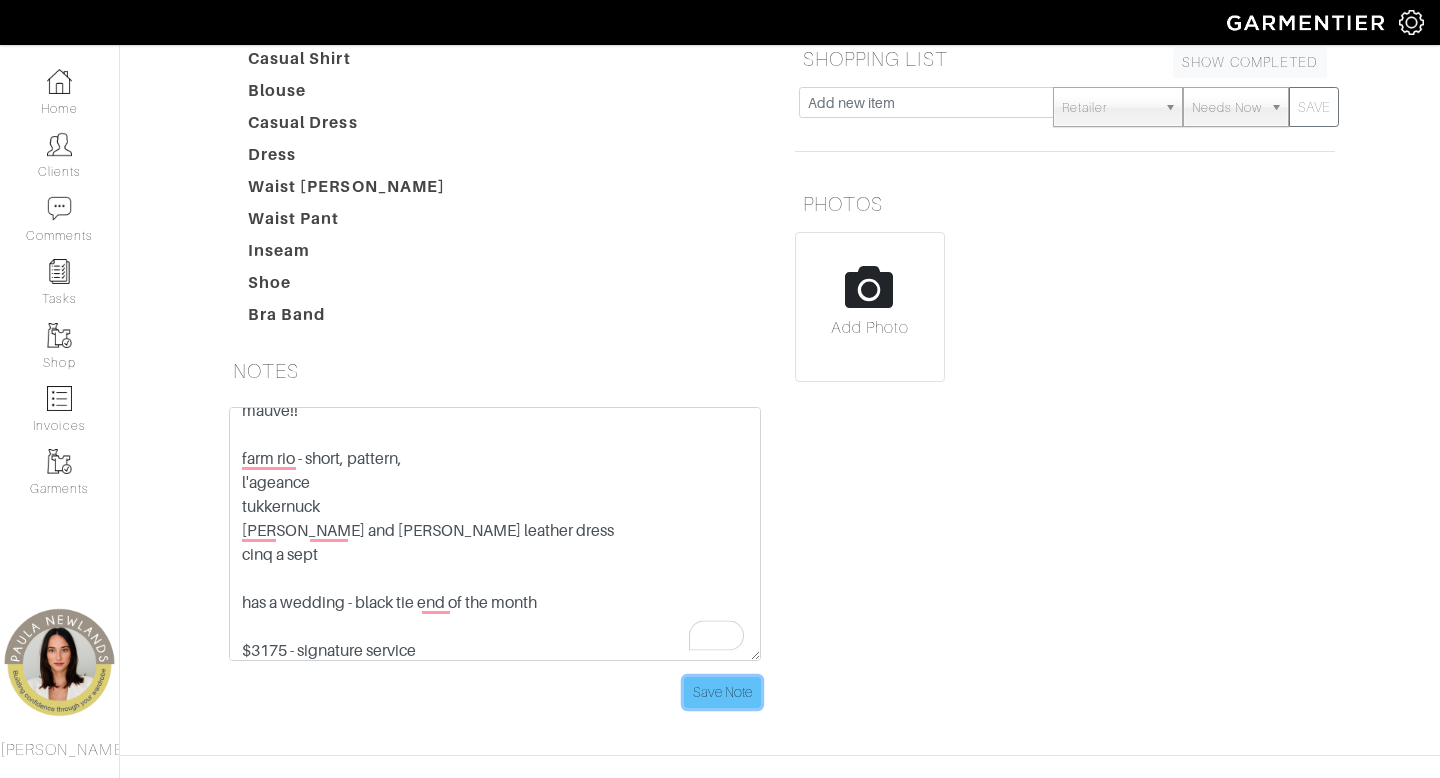 click on "Save Note" at bounding box center [722, 692] 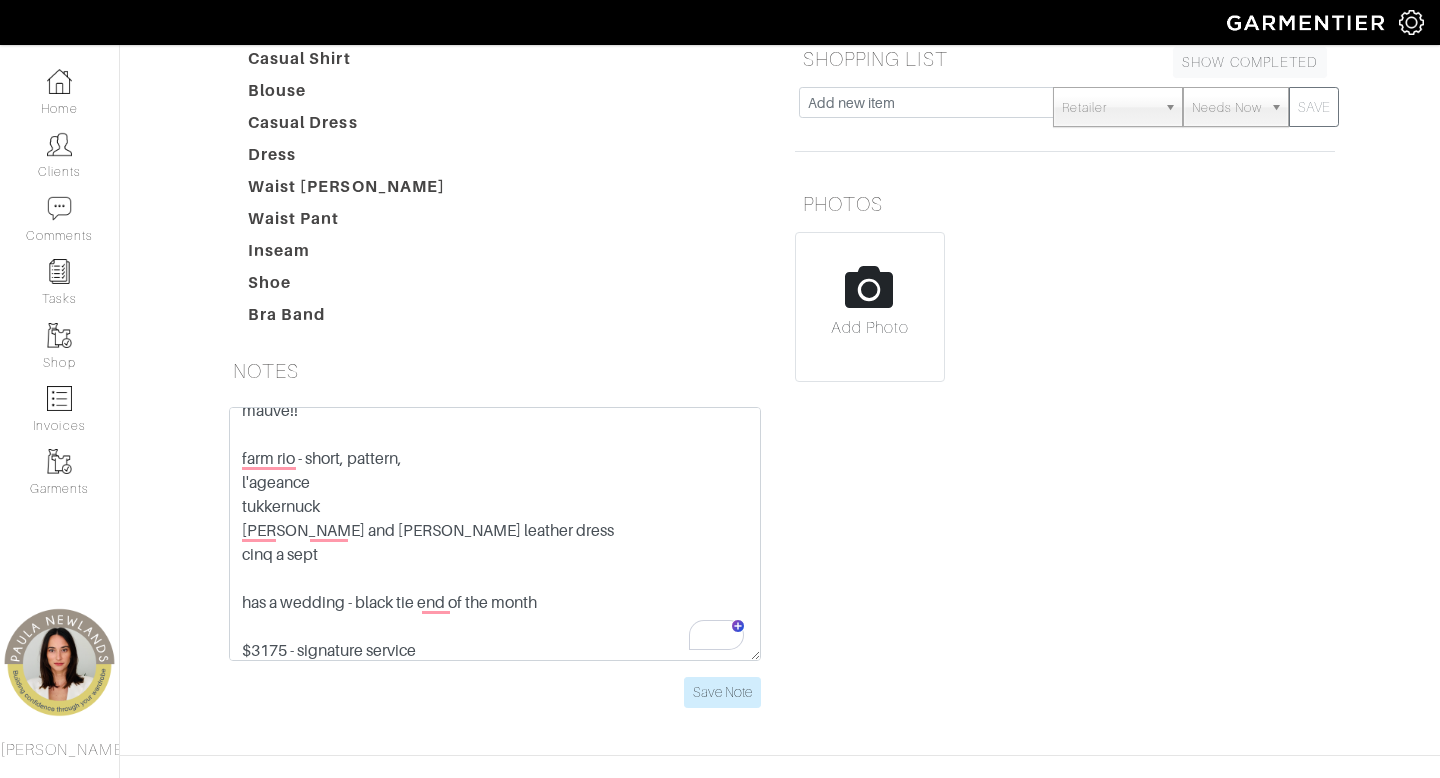 scroll, scrollTop: 0, scrollLeft: 0, axis: both 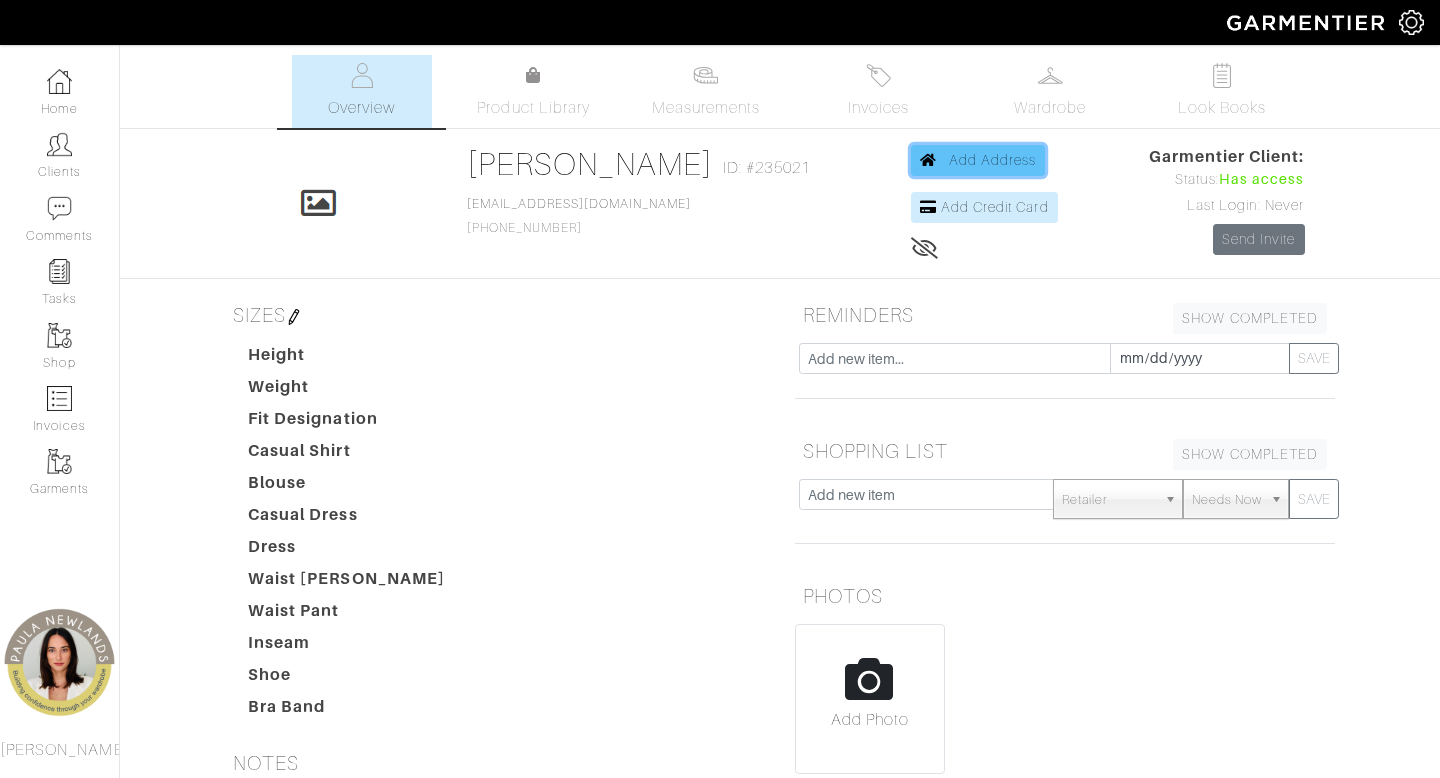 click on "Add Address" at bounding box center [993, 160] 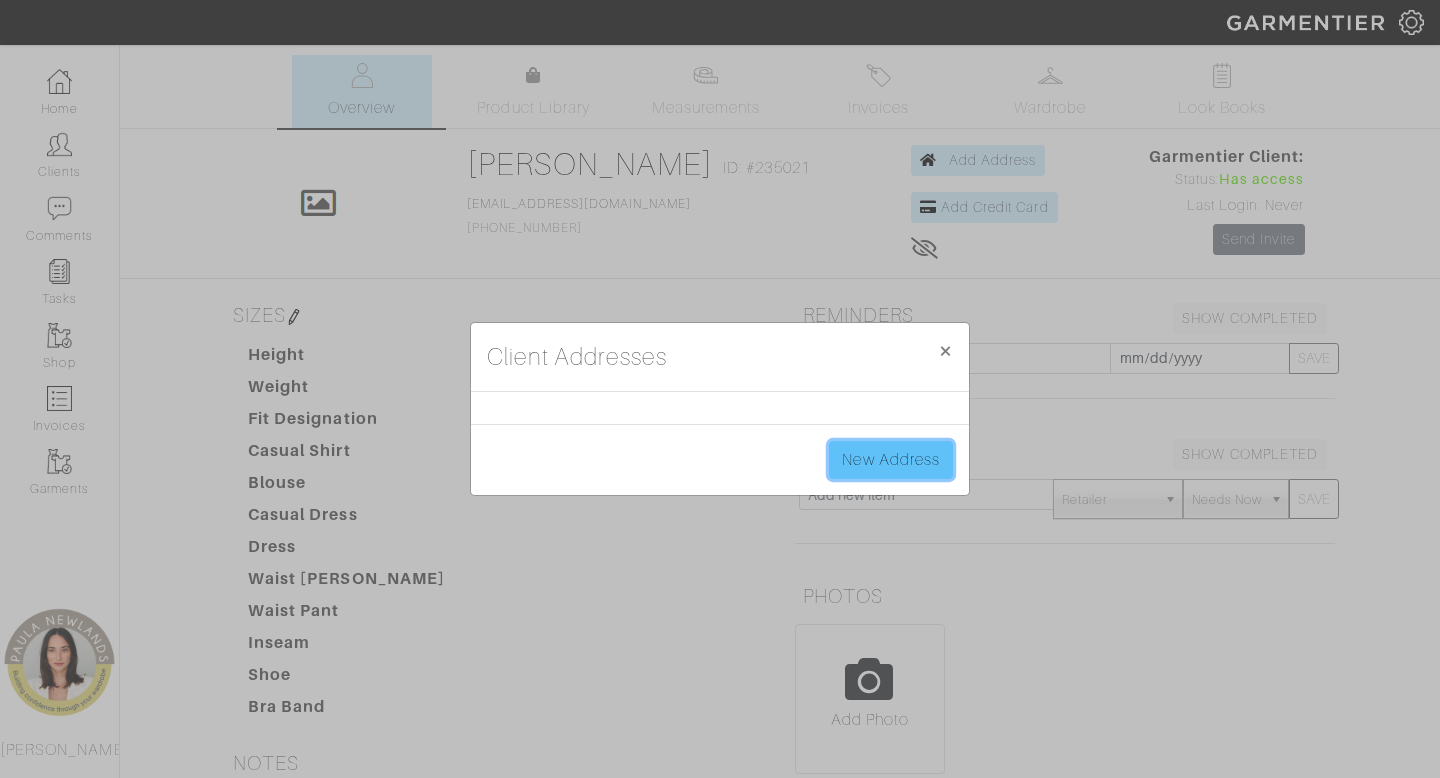 click on "New Address" at bounding box center [891, 460] 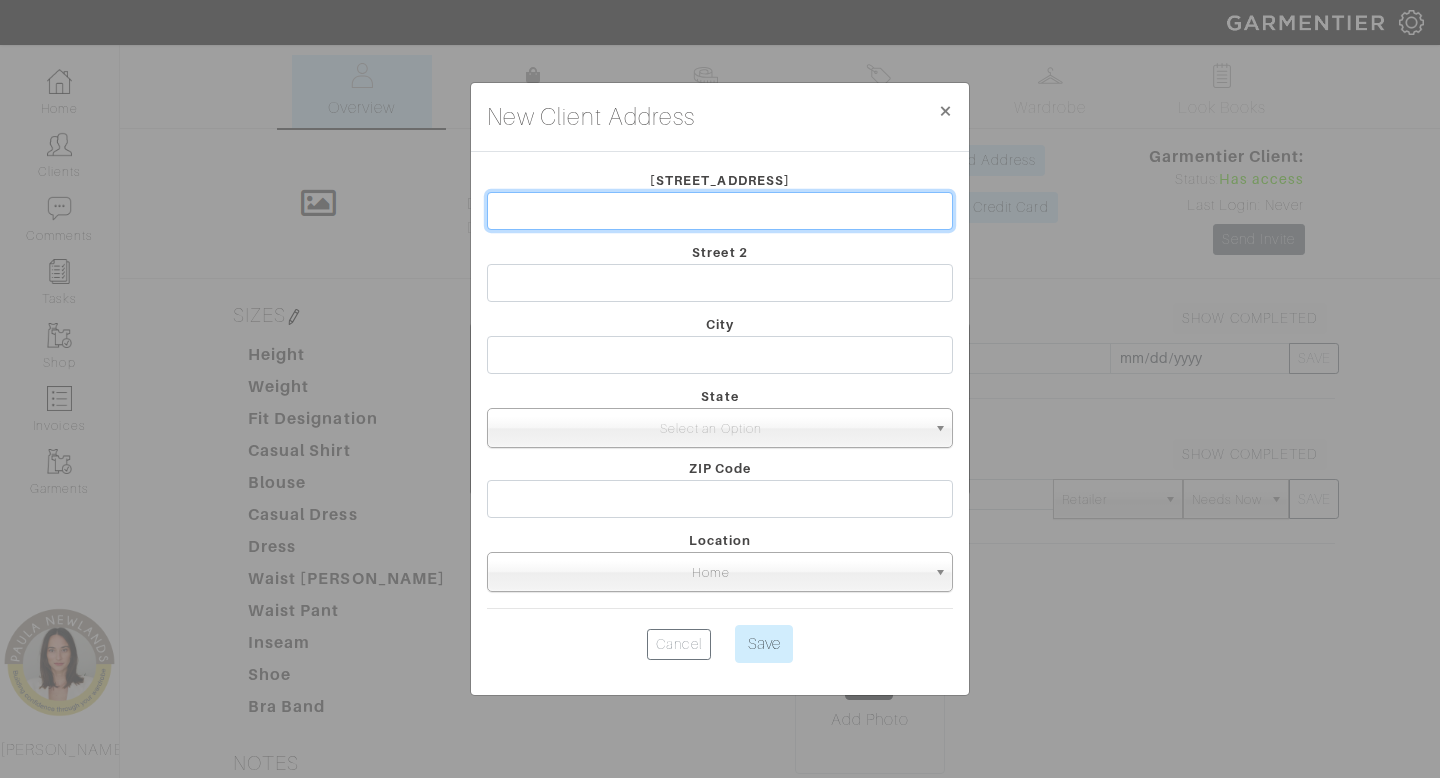 click at bounding box center (720, 211) 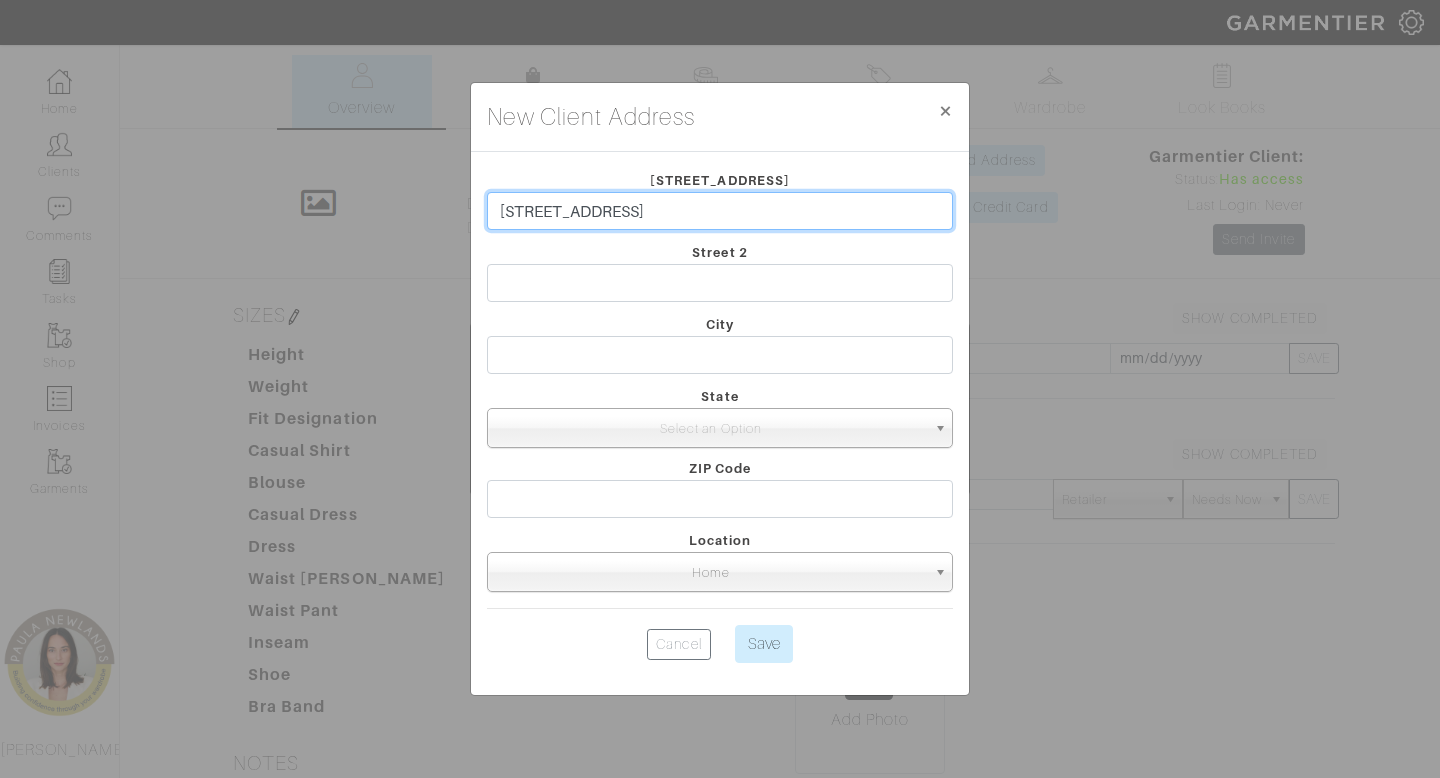 type on "4120 N Hall St, Dallas, TX 75219, USA" 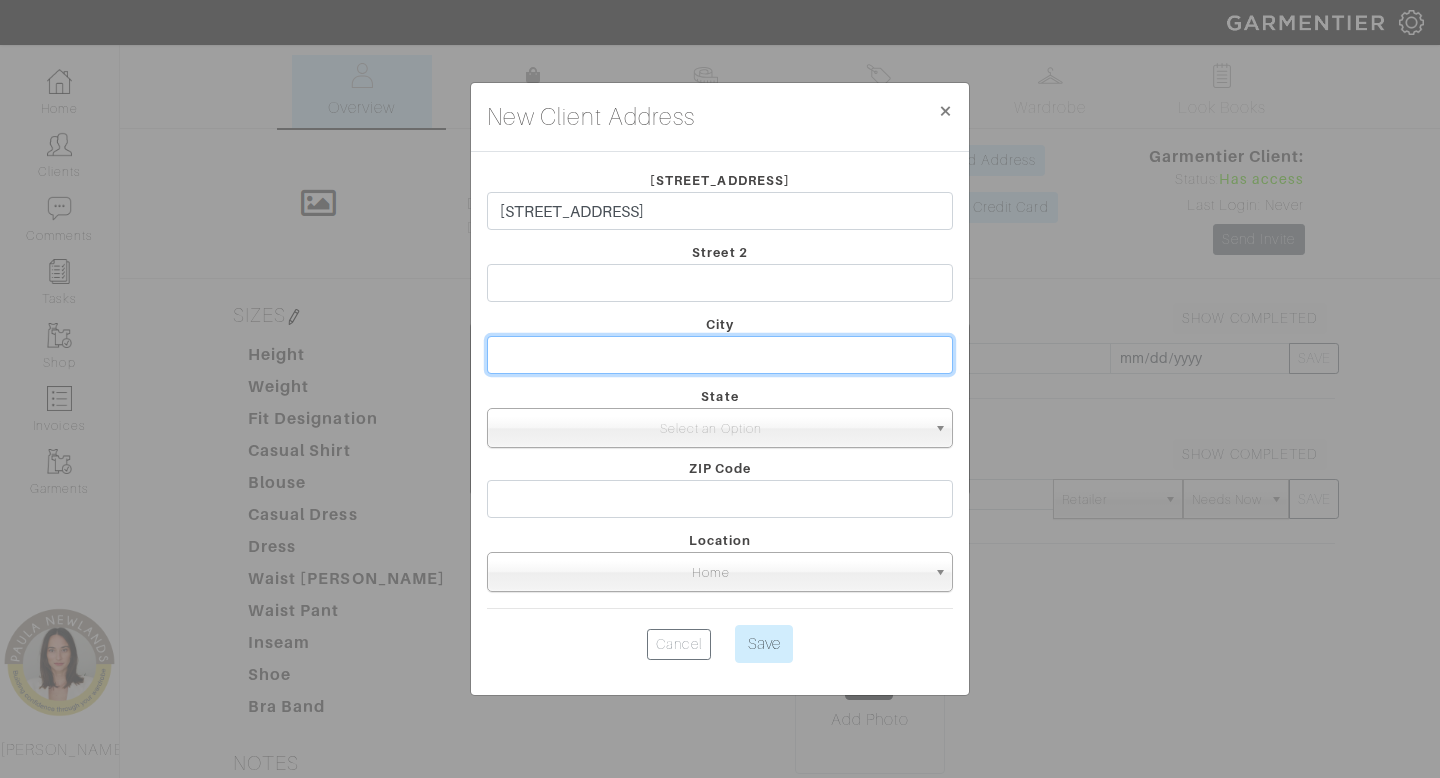 click at bounding box center (720, 355) 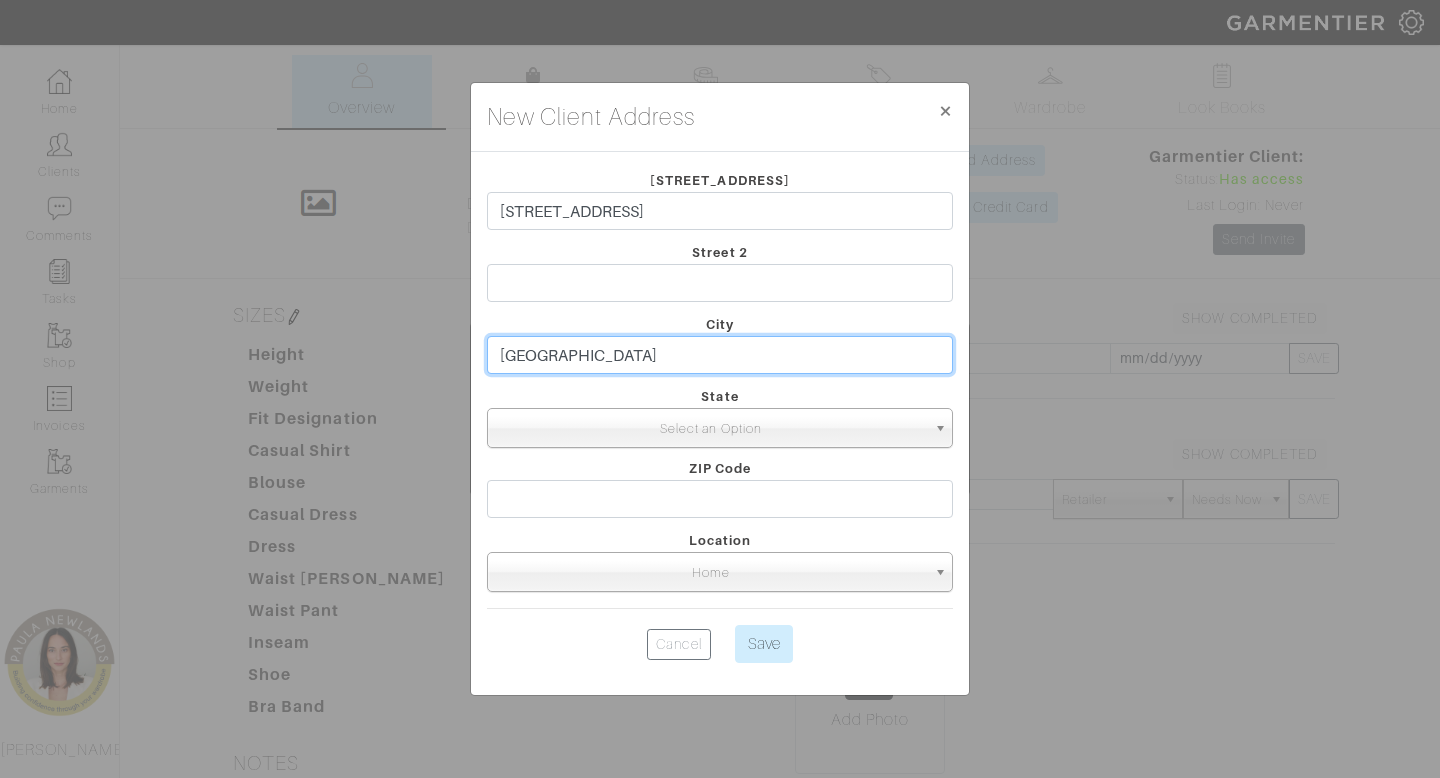 type on "[GEOGRAPHIC_DATA]" 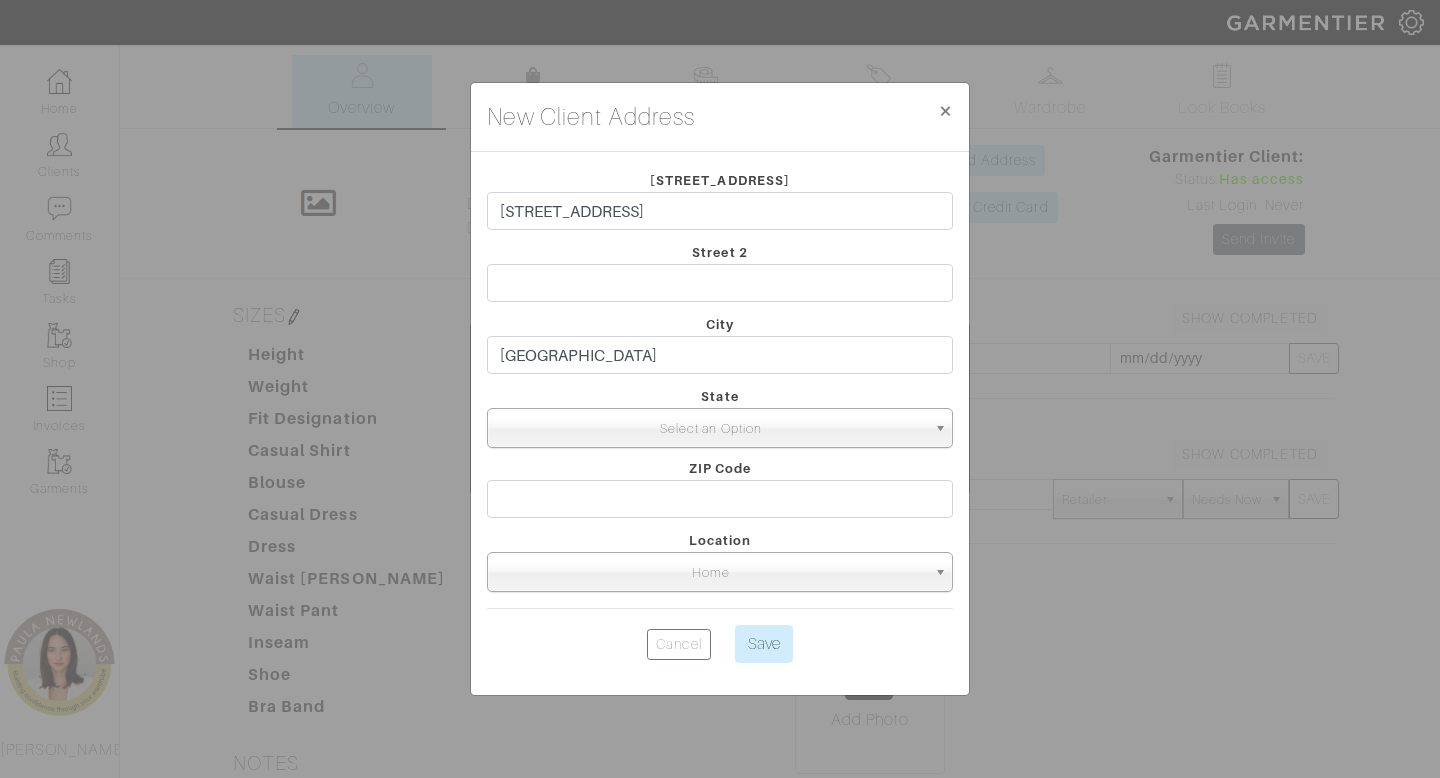 click on "Select an Option" at bounding box center [711, 429] 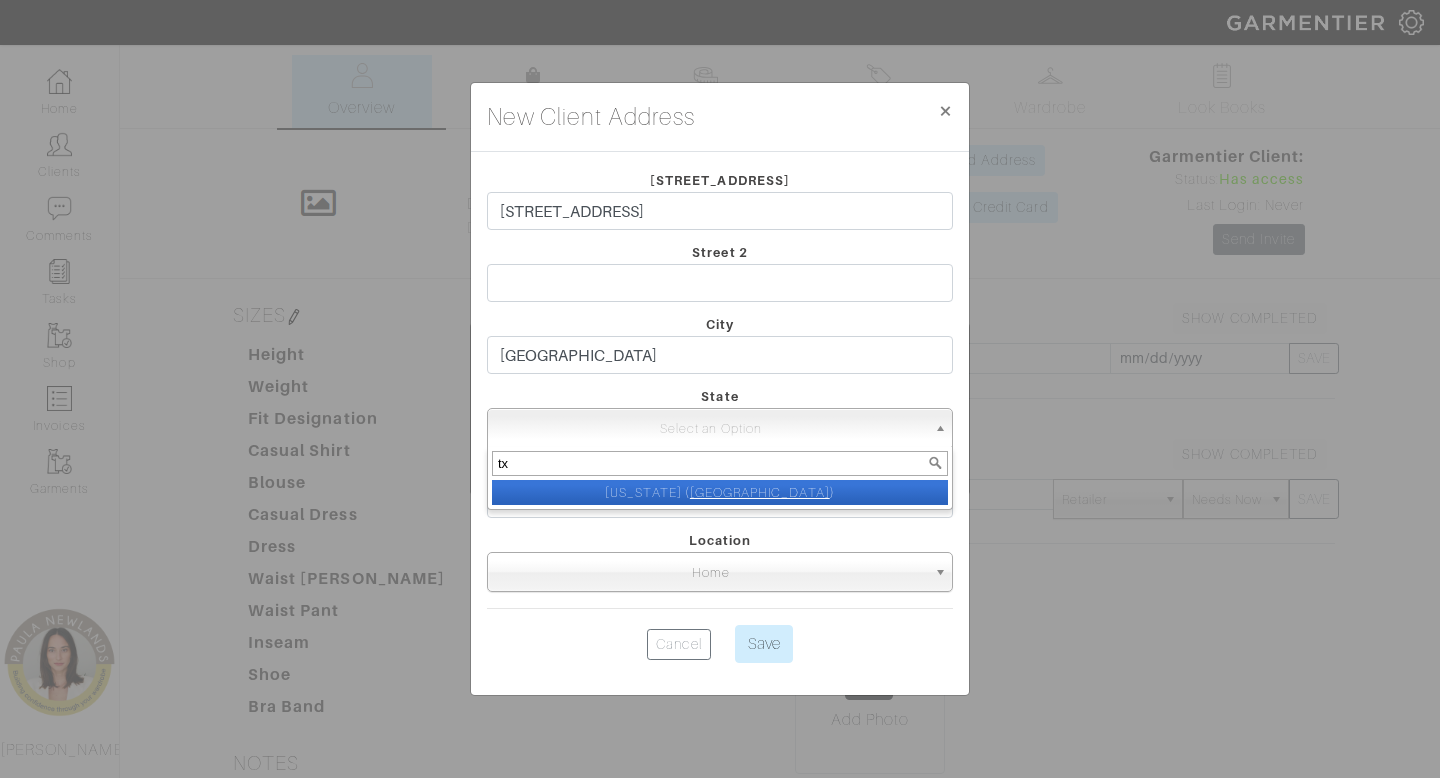 type on "tx" 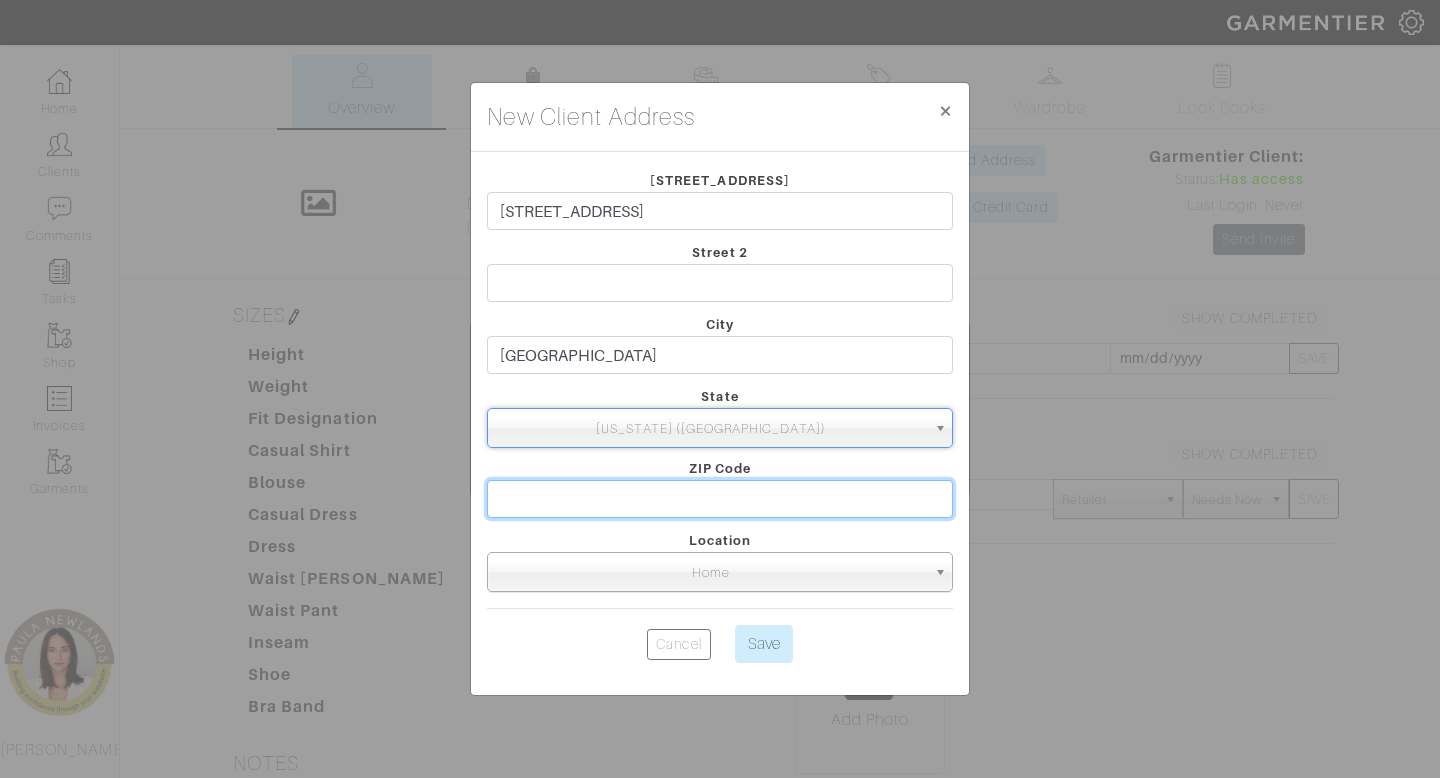 click at bounding box center [720, 499] 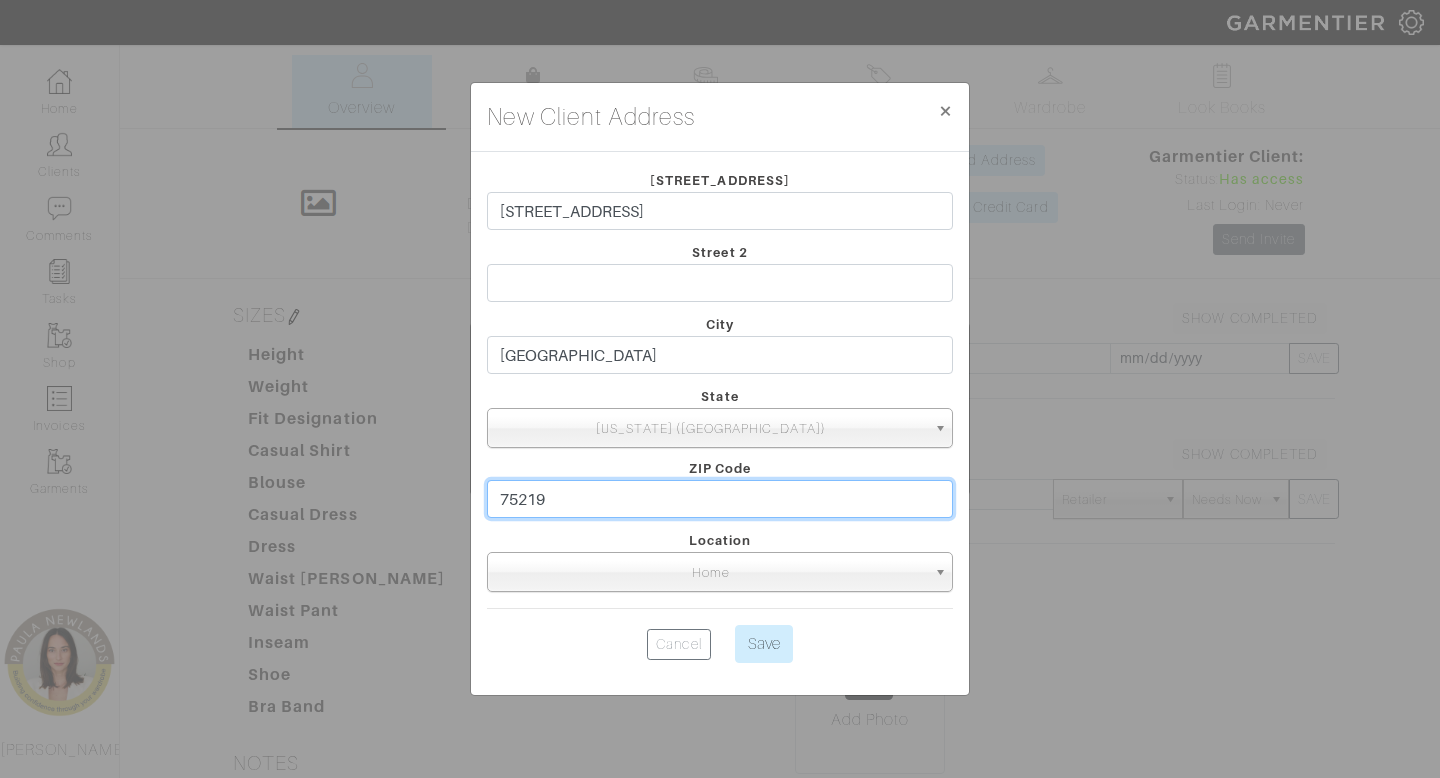 type on "75219" 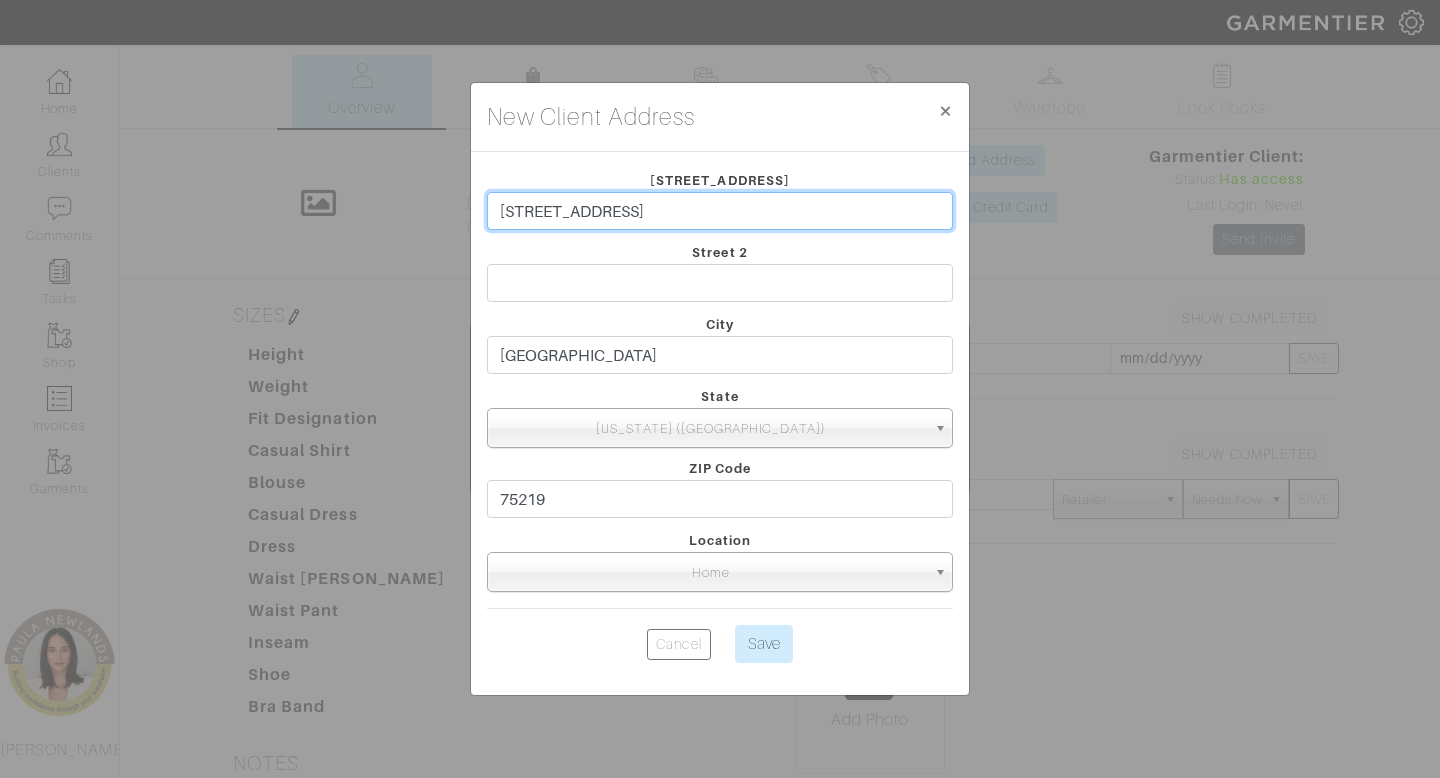 drag, startPoint x: 780, startPoint y: 209, endPoint x: 731, endPoint y: 213, distance: 49.162994 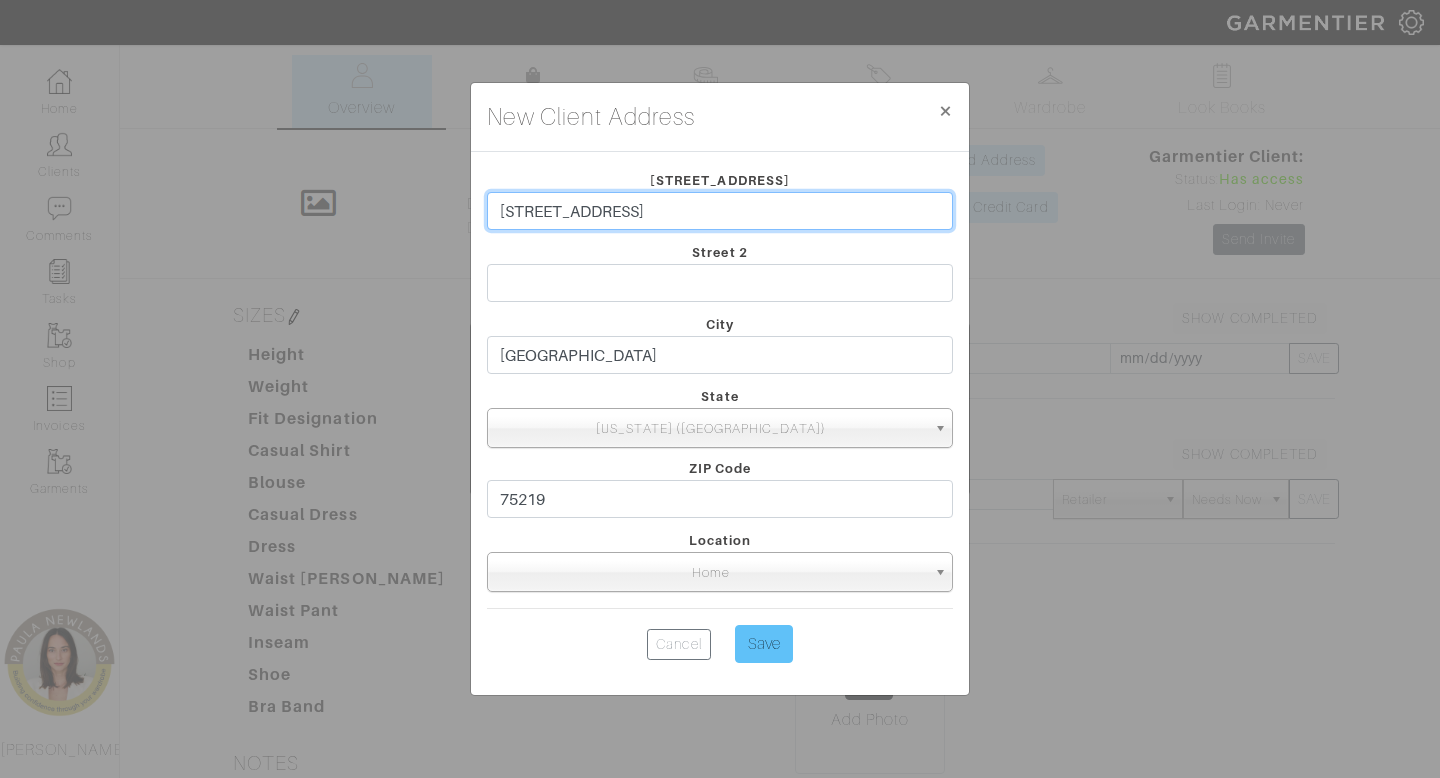 type on "4120 N Hall St" 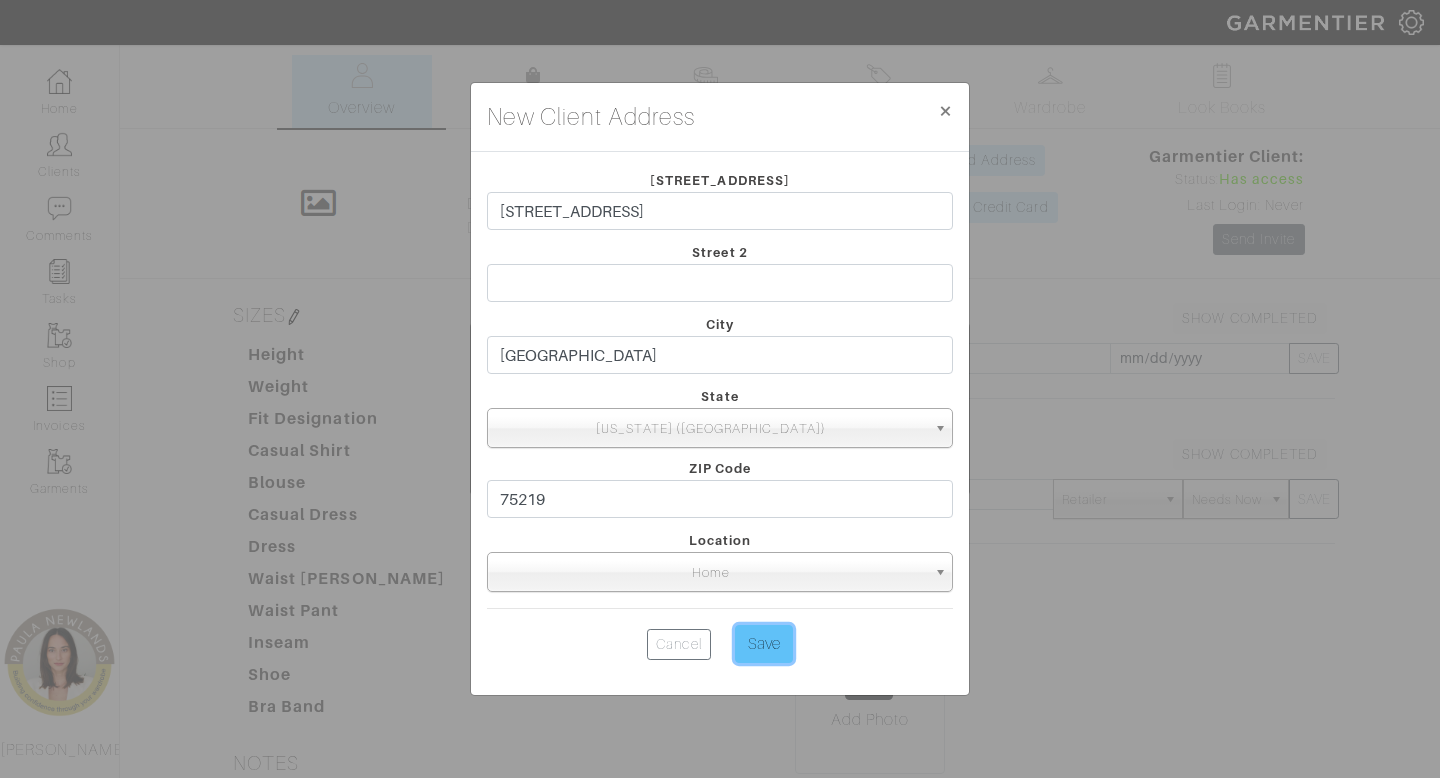 click on "Save" at bounding box center [764, 644] 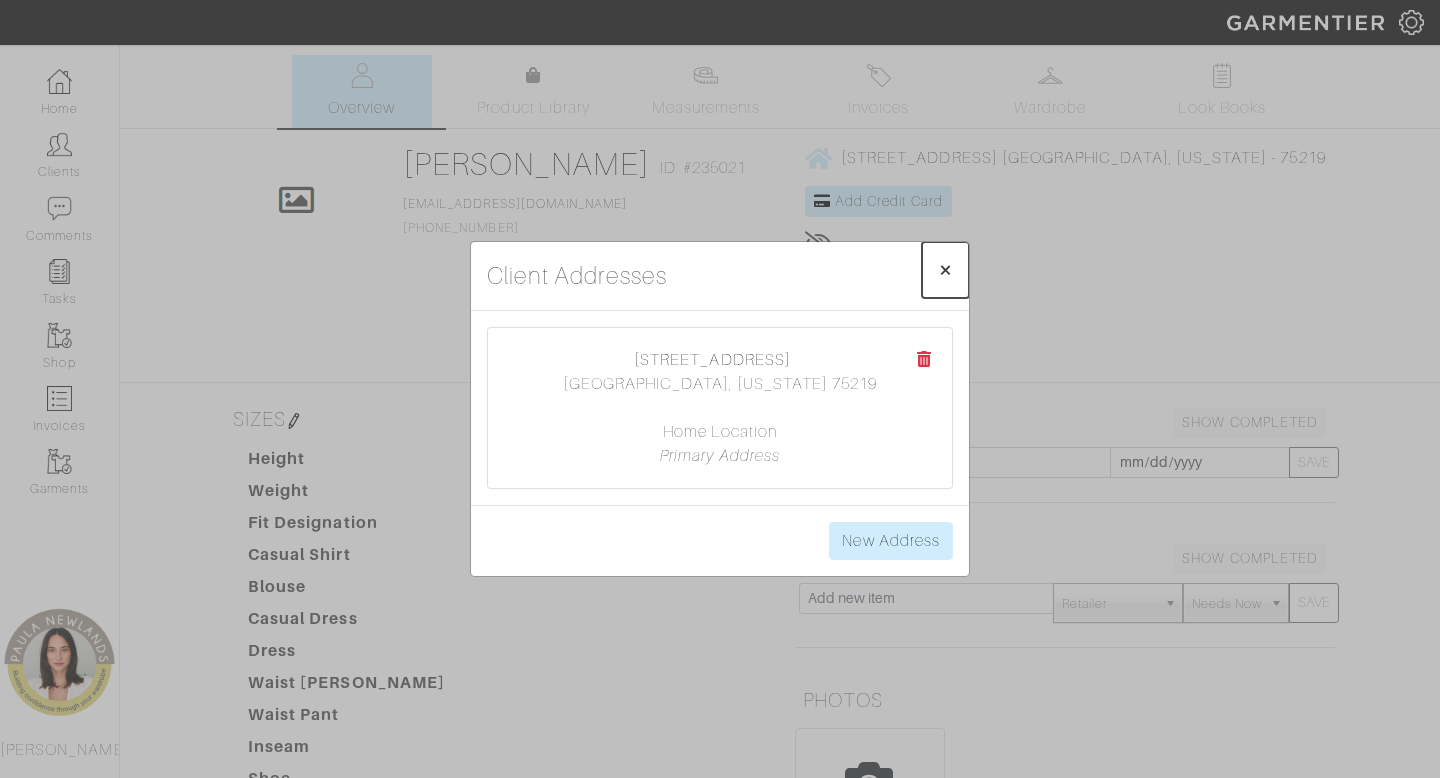 click on "×" at bounding box center [945, 269] 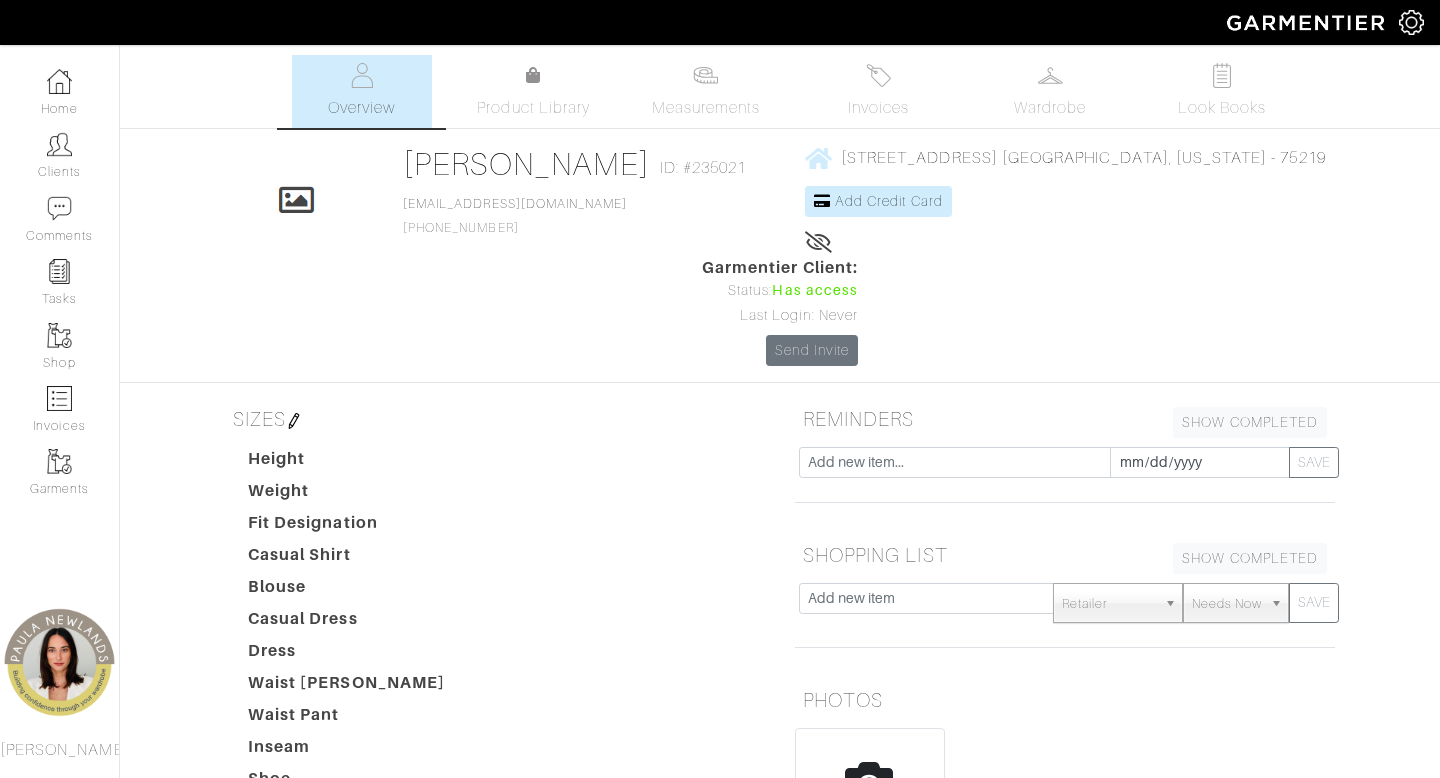click on "Overview
Product Library
Measurements
Invoices
Wardrobe
Look Books" at bounding box center (780, 91) 